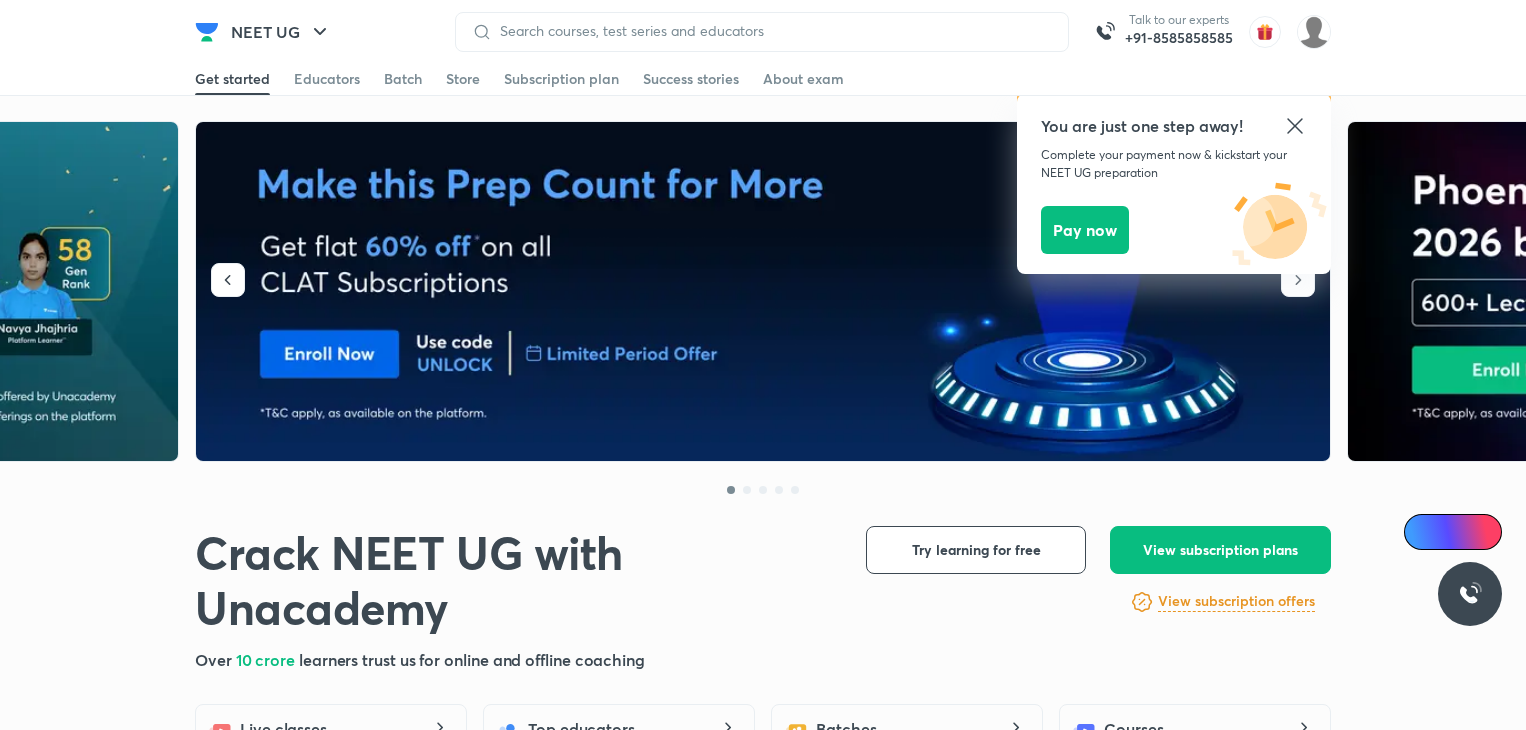 scroll, scrollTop: 431, scrollLeft: 0, axis: vertical 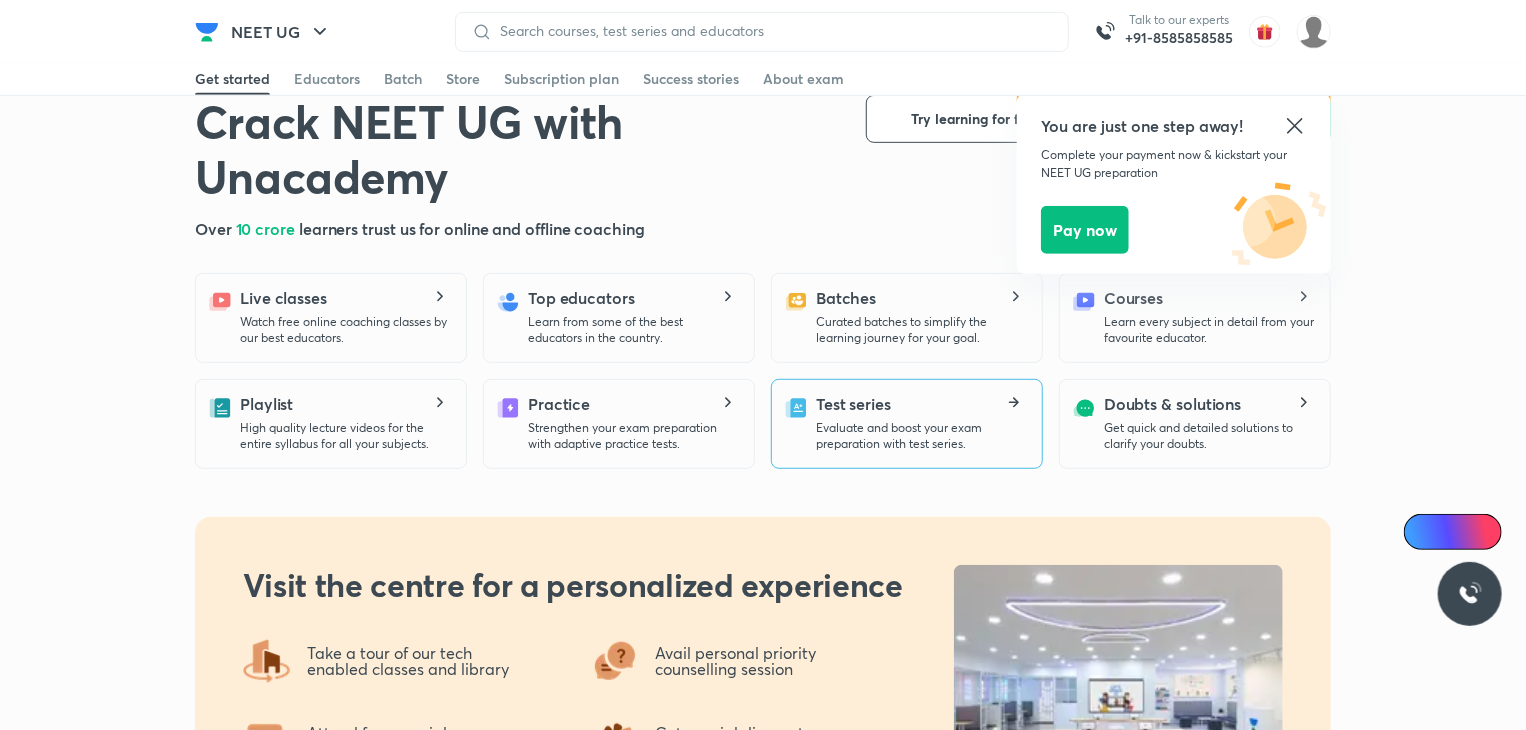 click on "Evaluate and boost your exam preparation with test series." at bounding box center (921, 436) 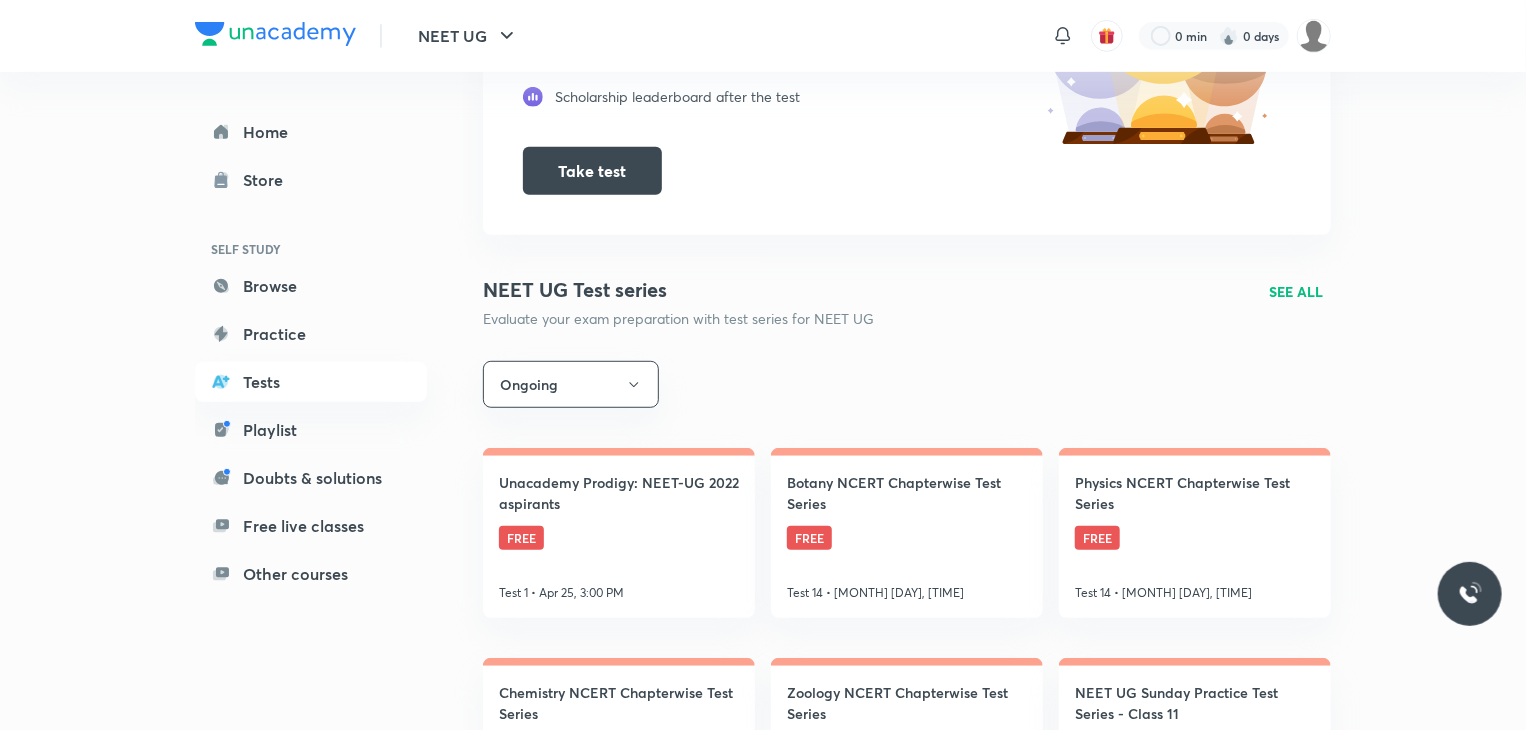 scroll, scrollTop: 0, scrollLeft: 0, axis: both 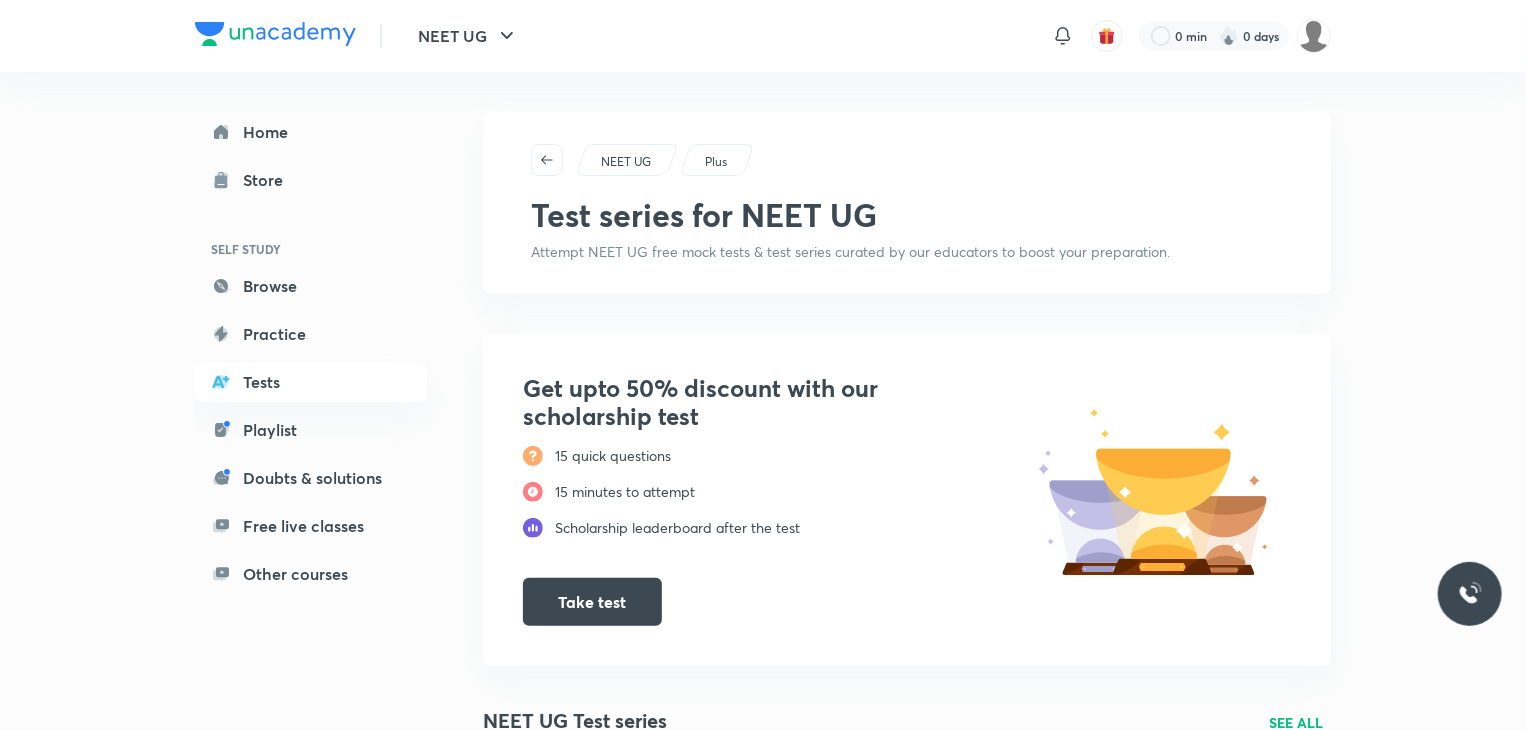 click on "Get upto 50% discount with our scholarship test" at bounding box center [750, 402] 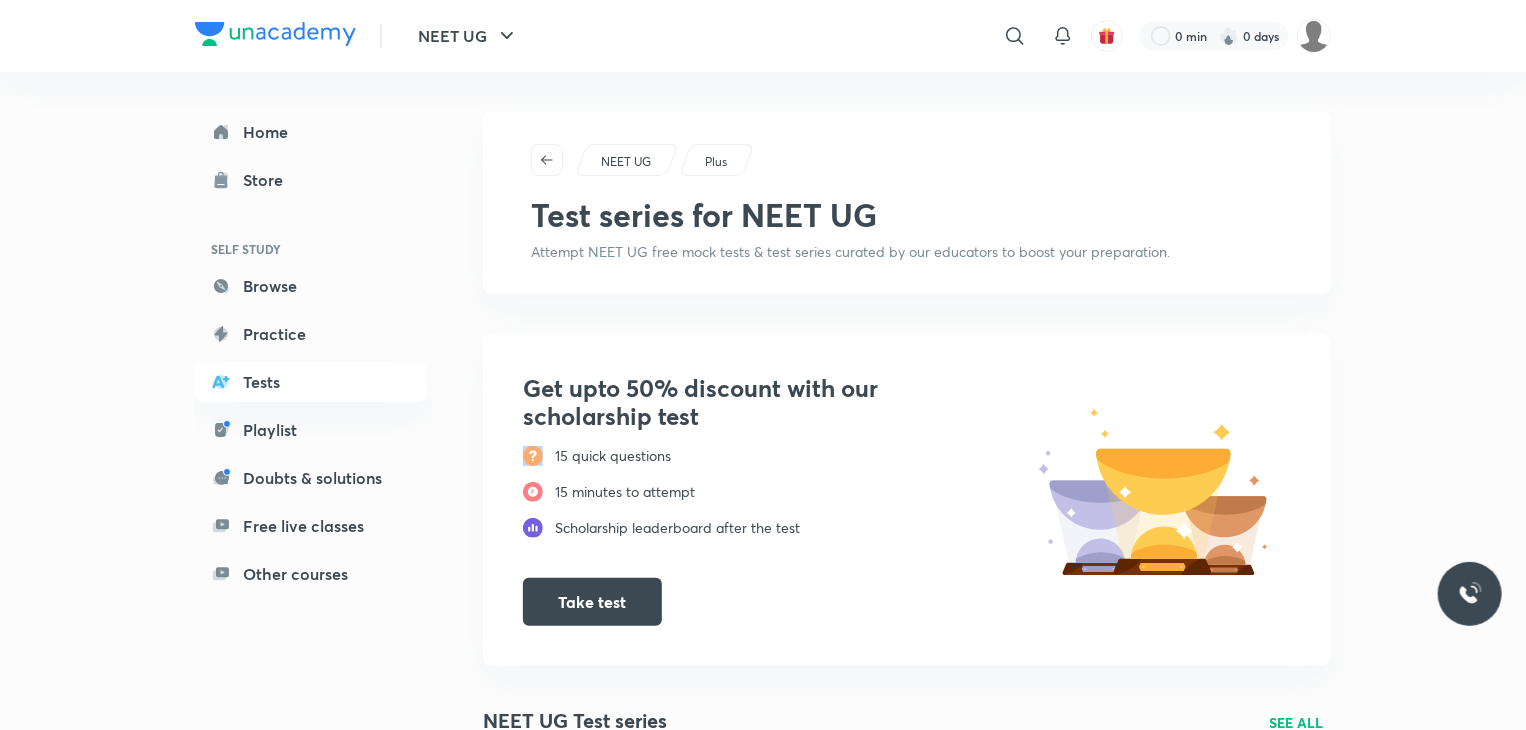 click on "Get upto 50% discount with our scholarship test" at bounding box center [750, 402] 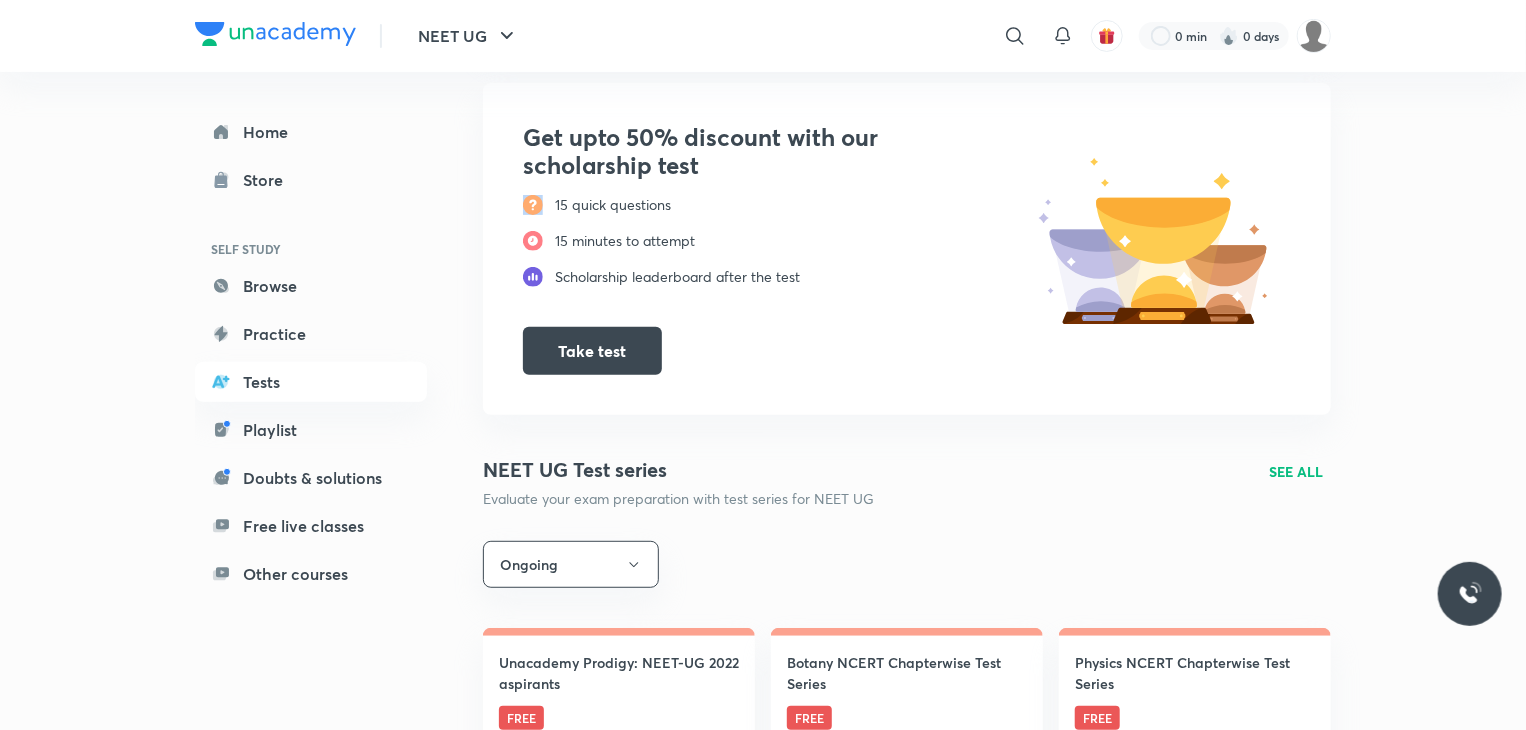 scroll, scrollTop: 258, scrollLeft: 0, axis: vertical 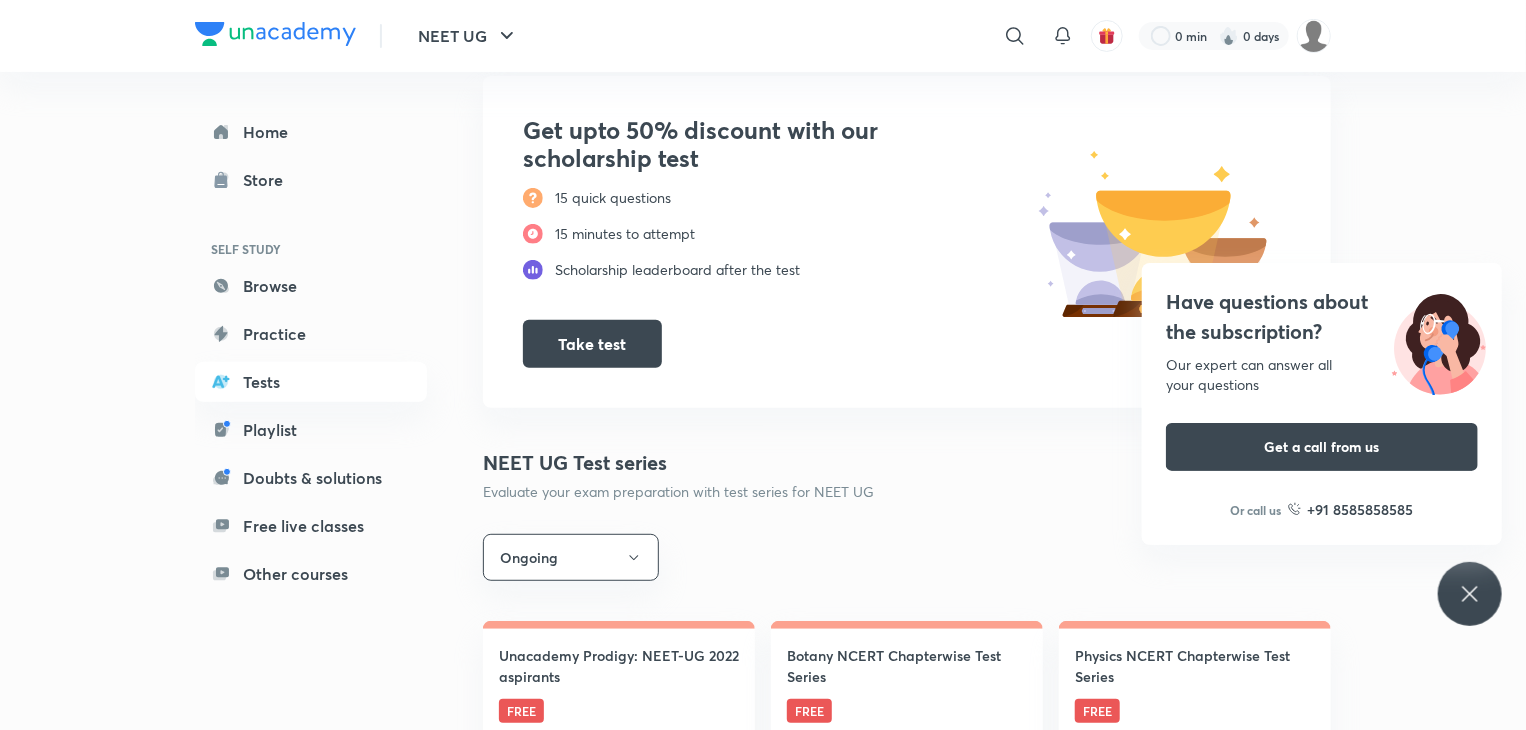 click 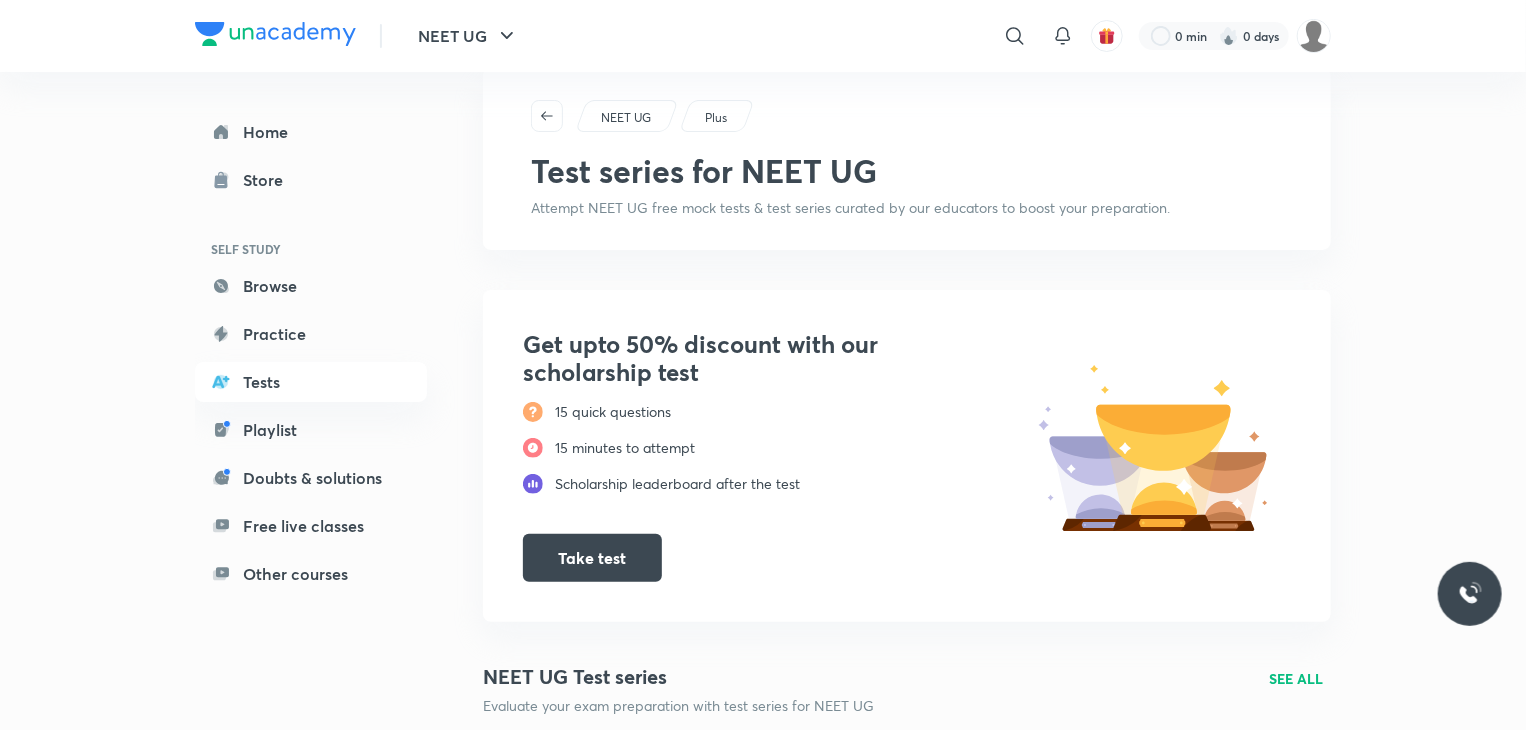 scroll, scrollTop: 46, scrollLeft: 0, axis: vertical 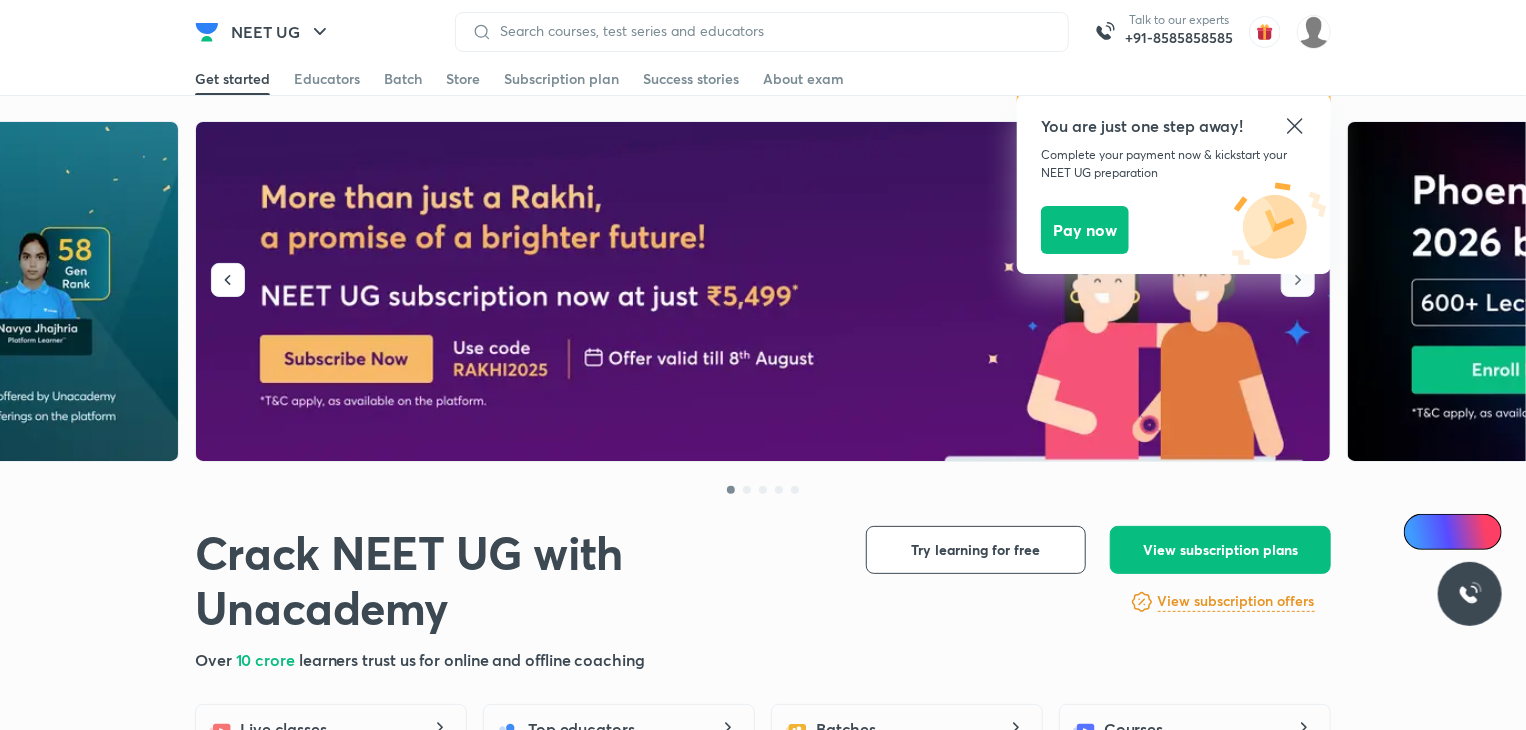 click 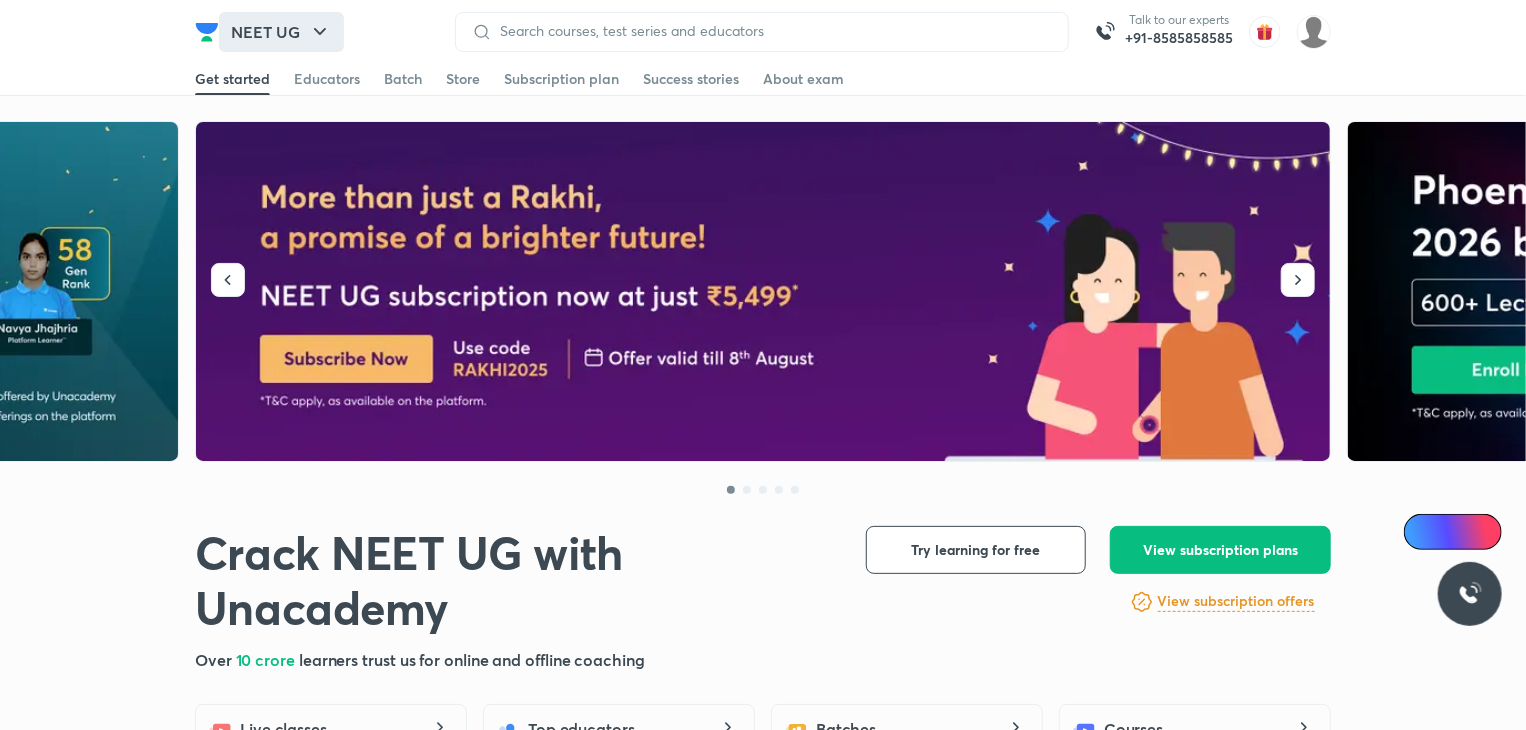 click on "NEET UG" at bounding box center [281, 32] 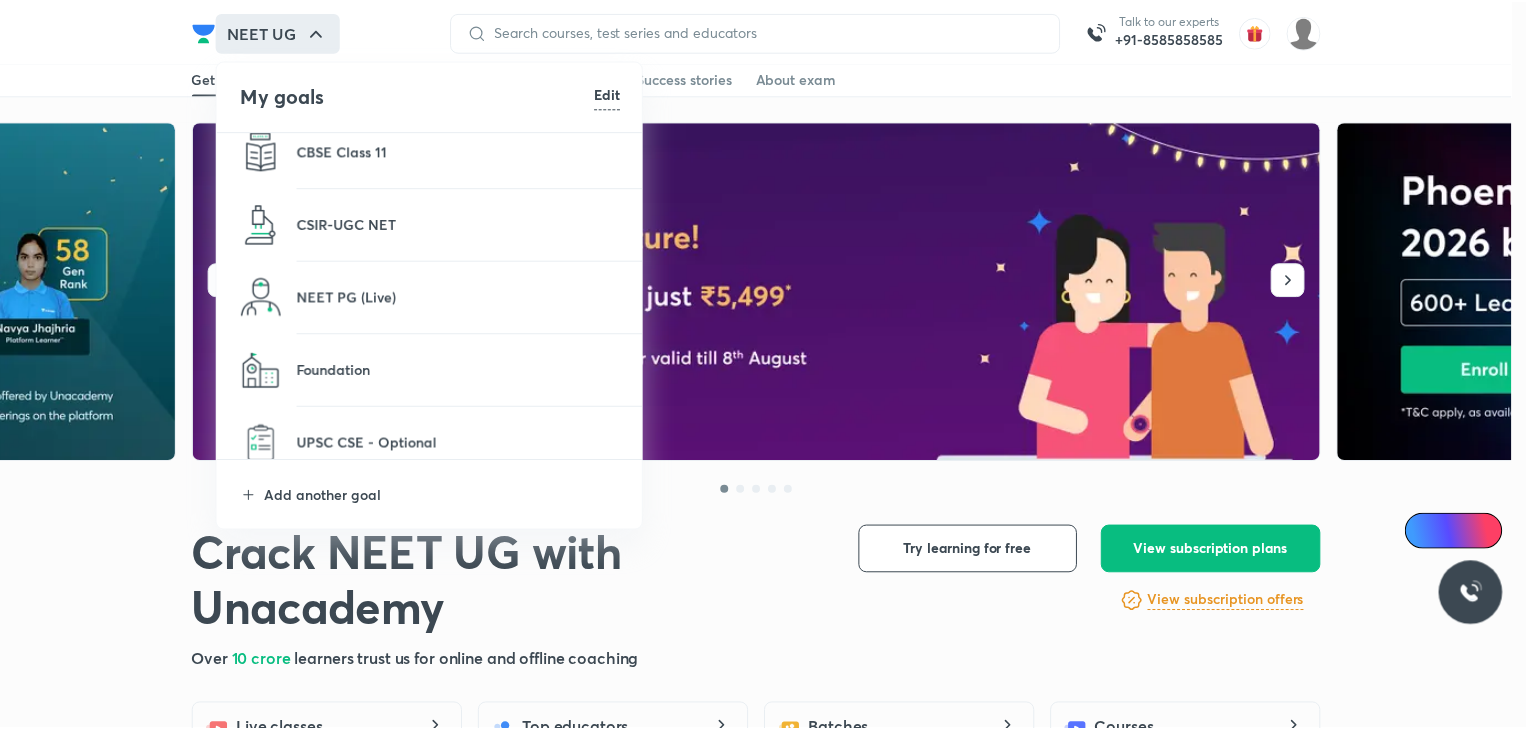 scroll, scrollTop: 384, scrollLeft: 0, axis: vertical 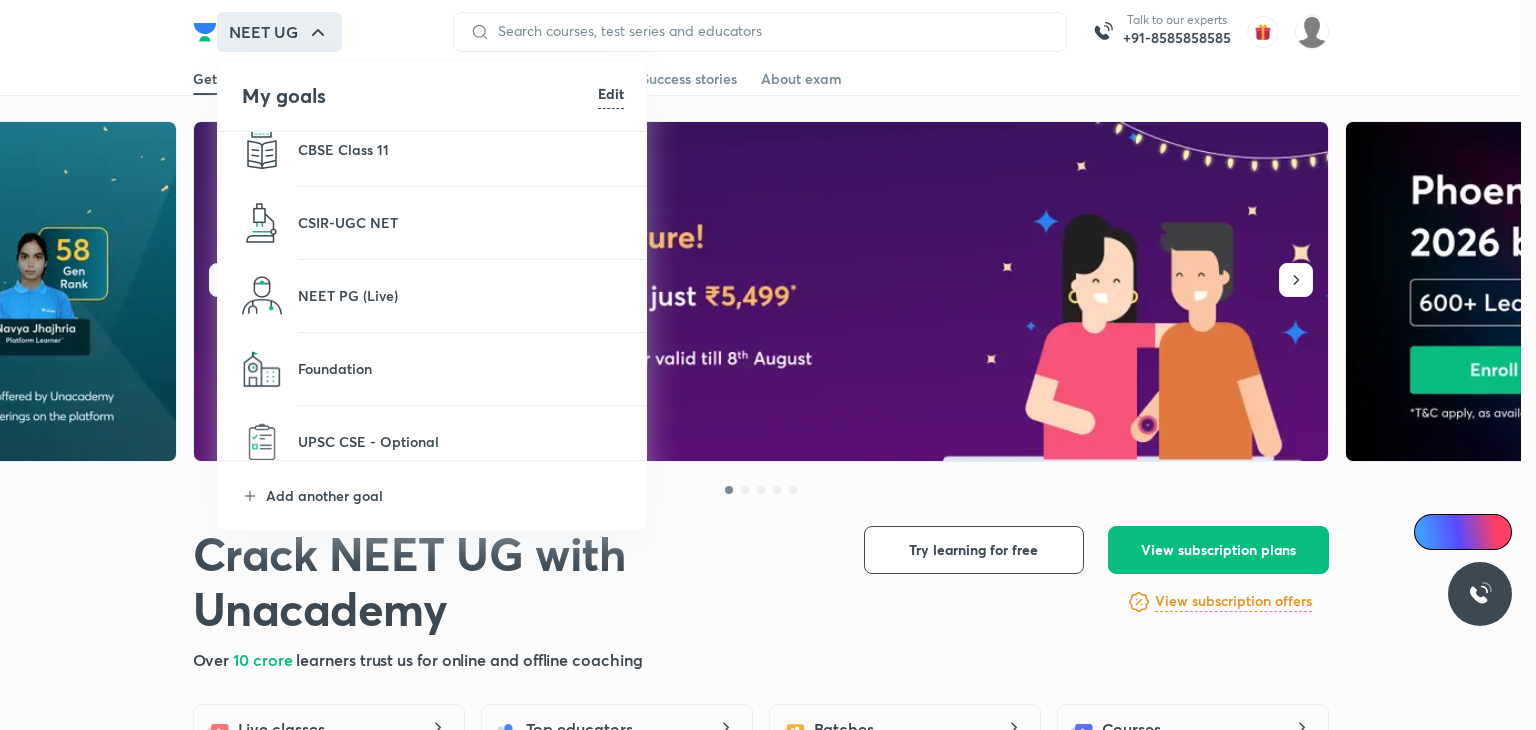 click on "Foundation" at bounding box center (461, 368) 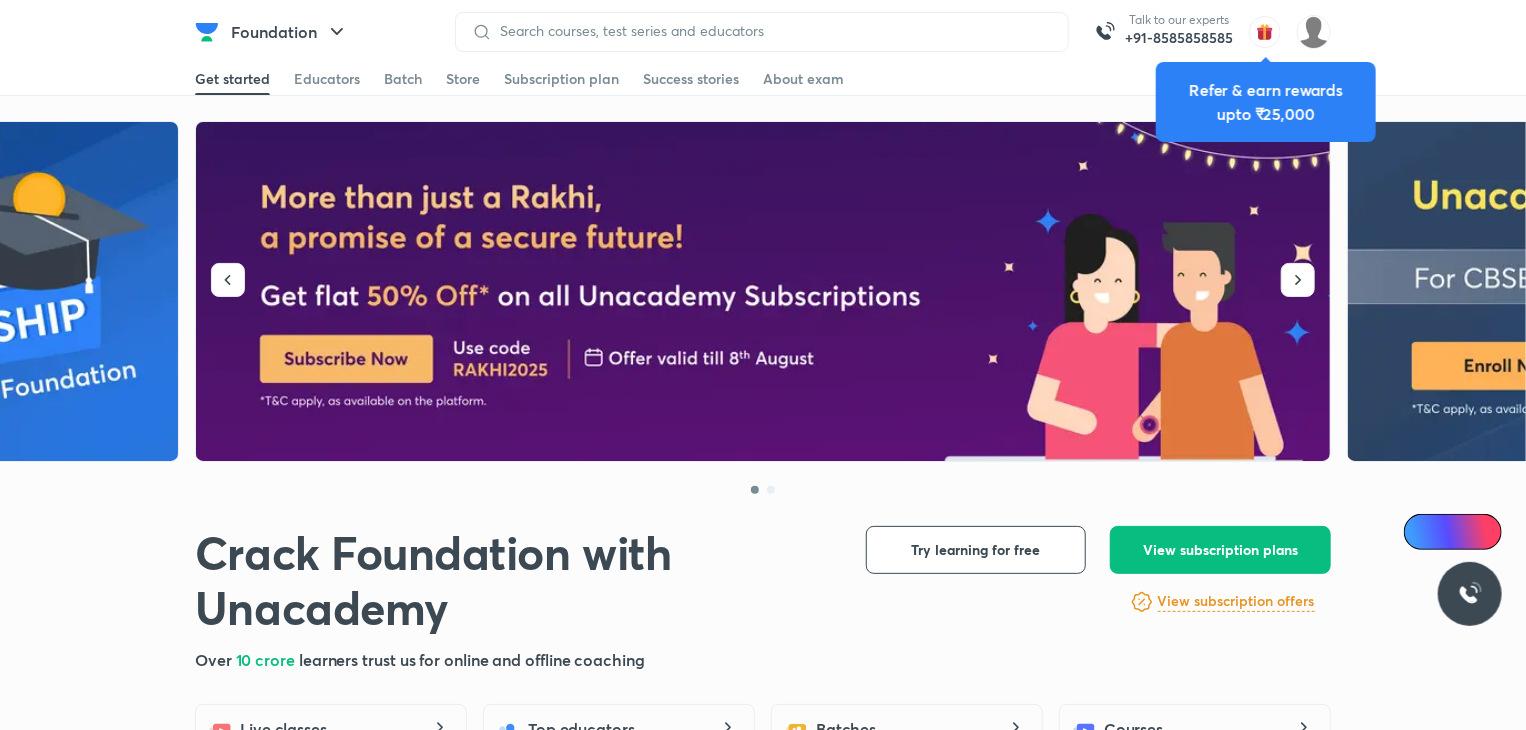 click on "Foundation Talk to our experts +91-8585858585 Get started Educators Batch Store Subscription plan Success stories About exam Get started Educators Batch Store Subscription plan Success stories About exam" at bounding box center [763, 32] 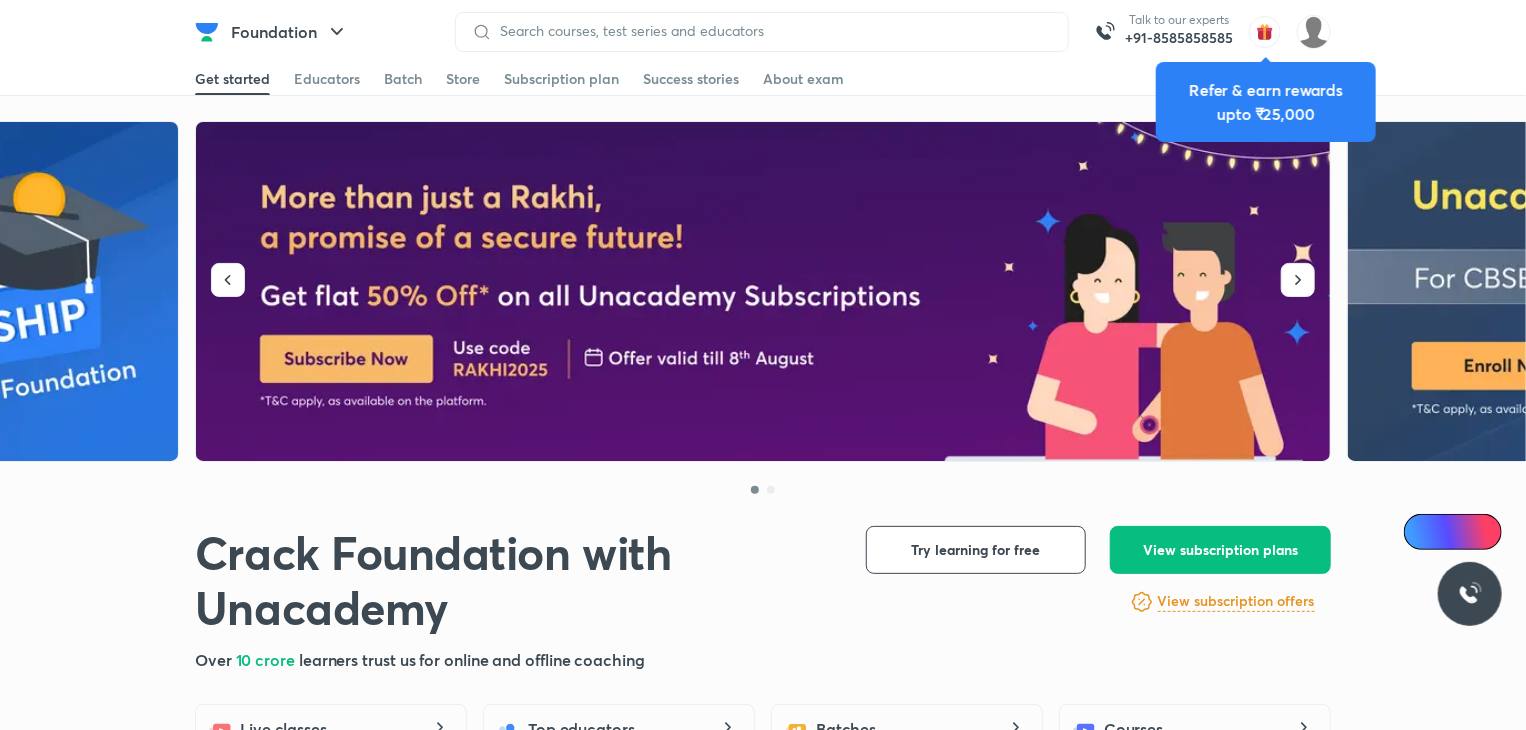click on "Refer & earn rewards upto ₹25,000" at bounding box center [1266, 102] 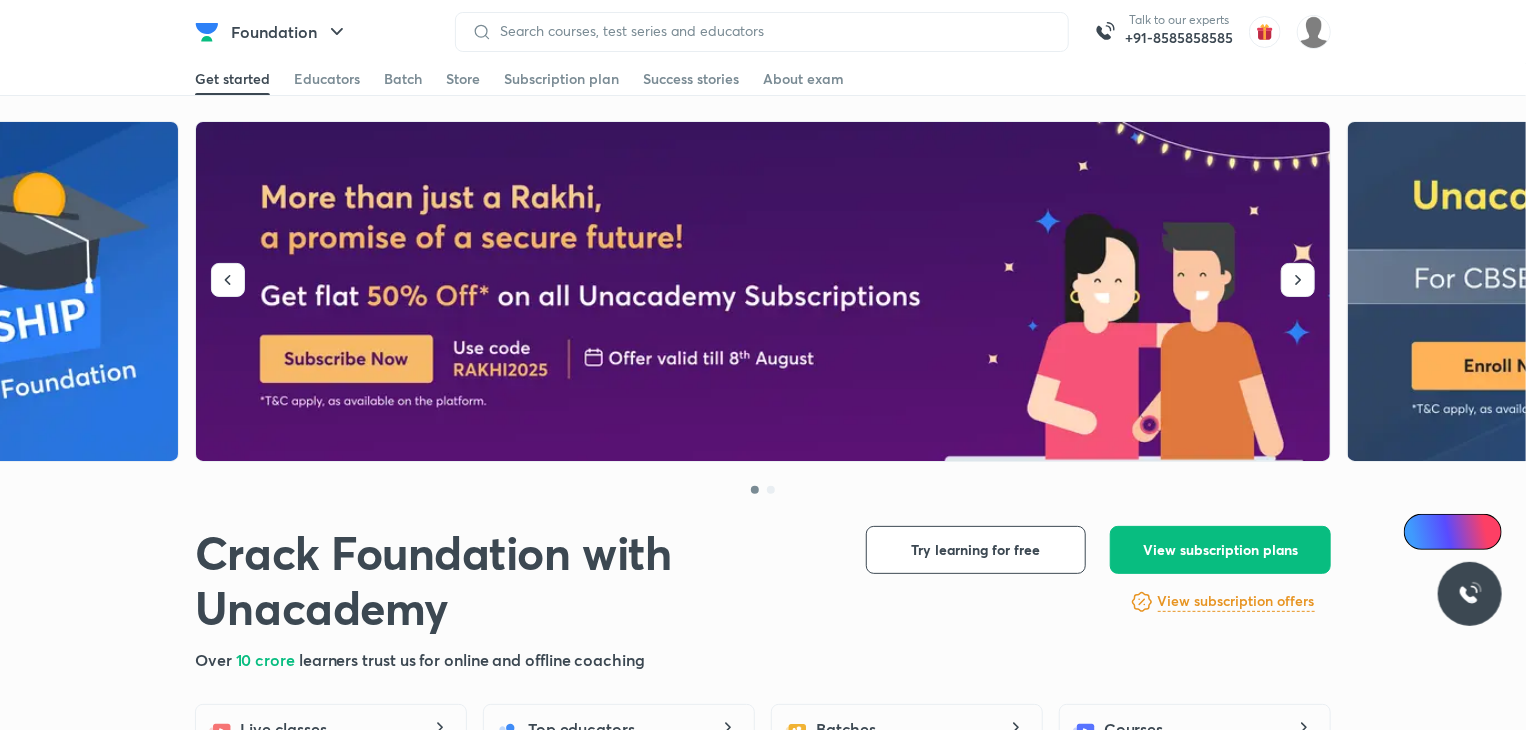 click on "Get started Educators Batch Store Subscription plan Success stories About exam" at bounding box center (763, 79) 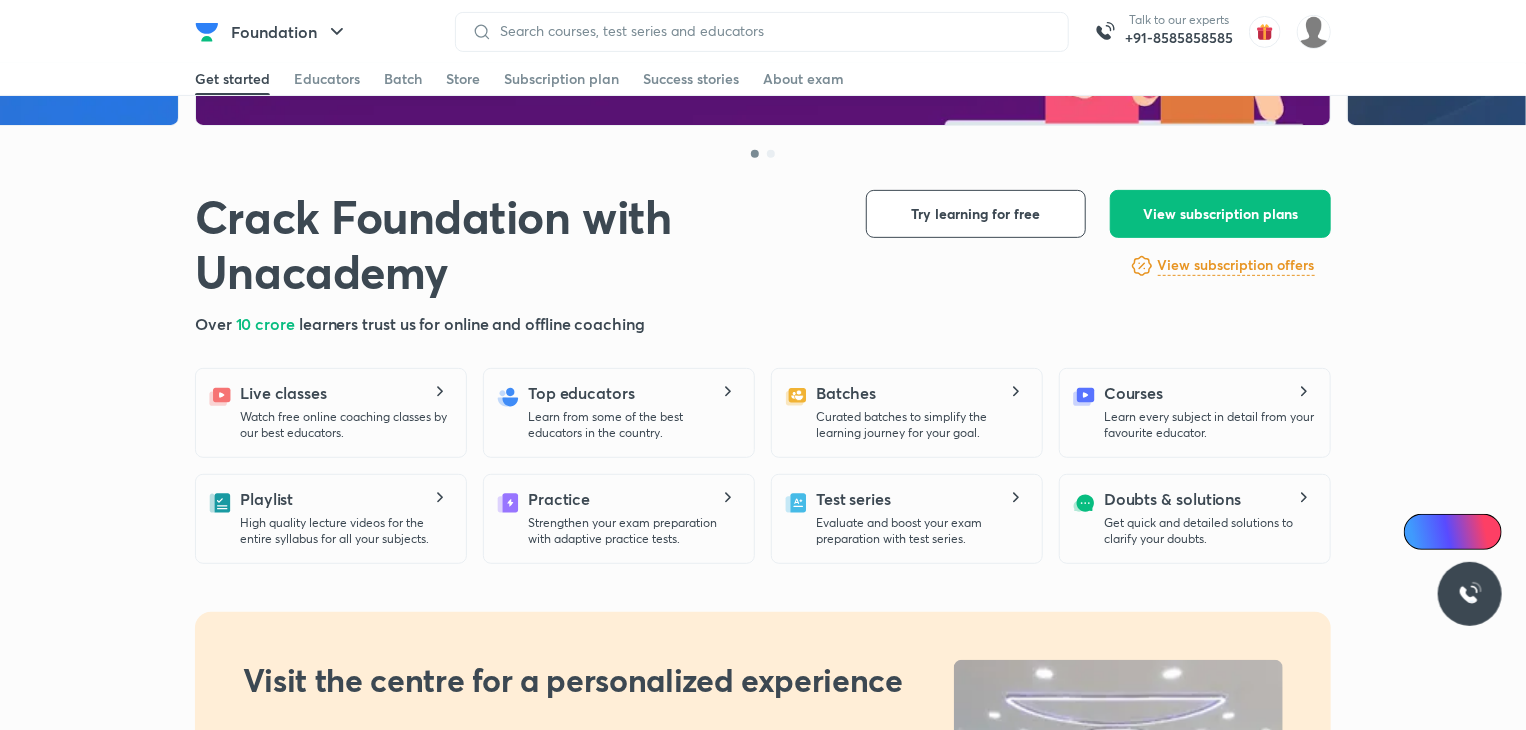 scroll, scrollTop: 336, scrollLeft: 0, axis: vertical 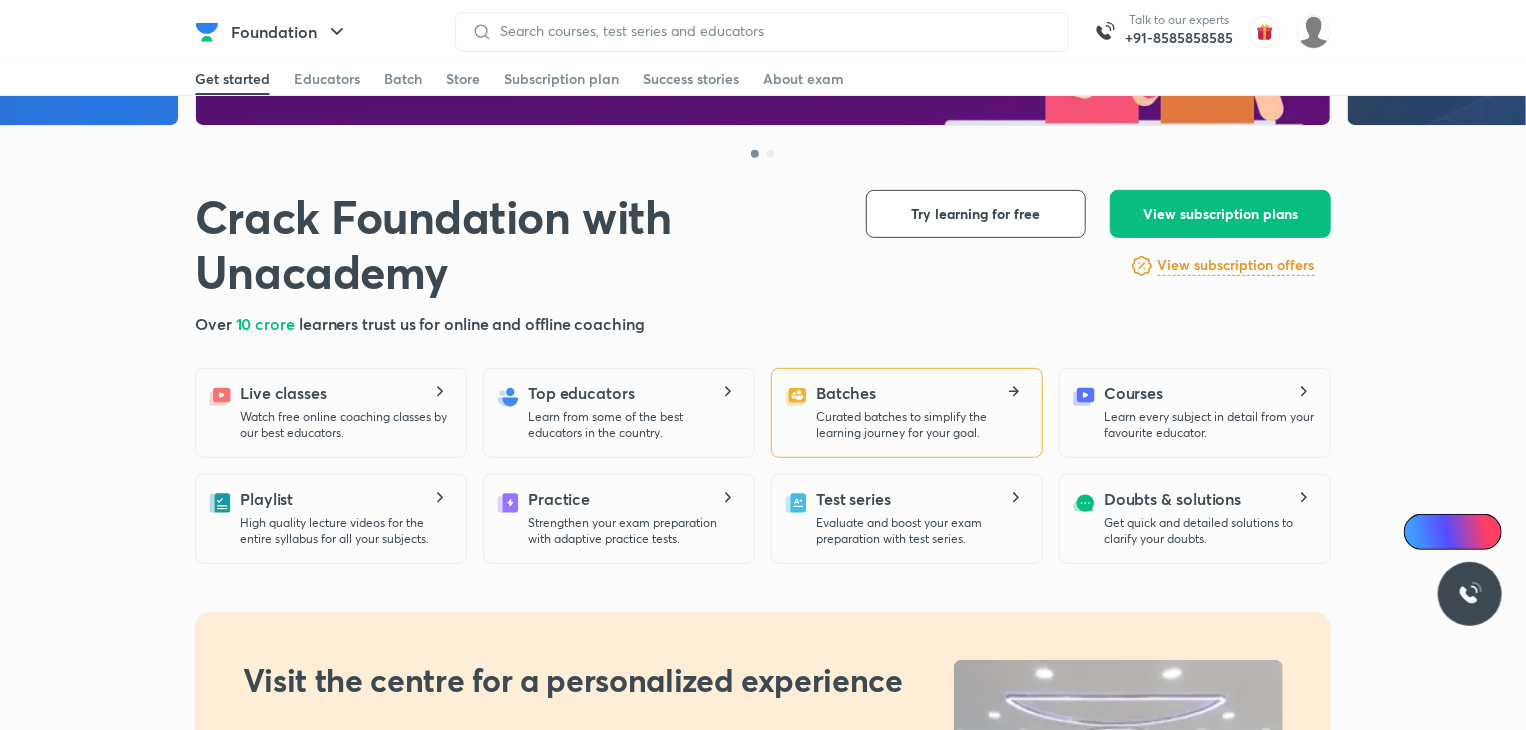 click on "Batches Curated batches to simplify the learning journey for your goal." at bounding box center [905, 411] 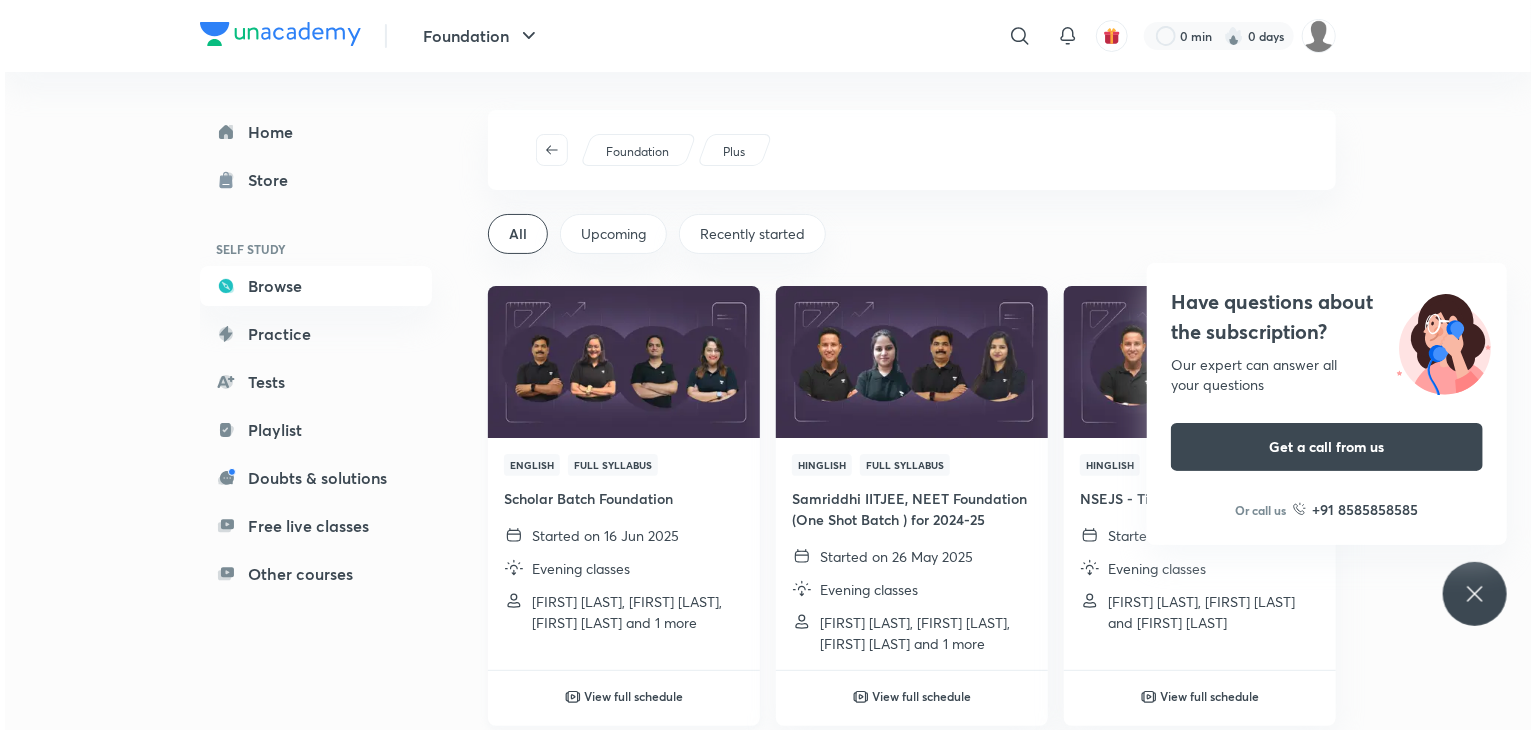 scroll, scrollTop: 3, scrollLeft: 0, axis: vertical 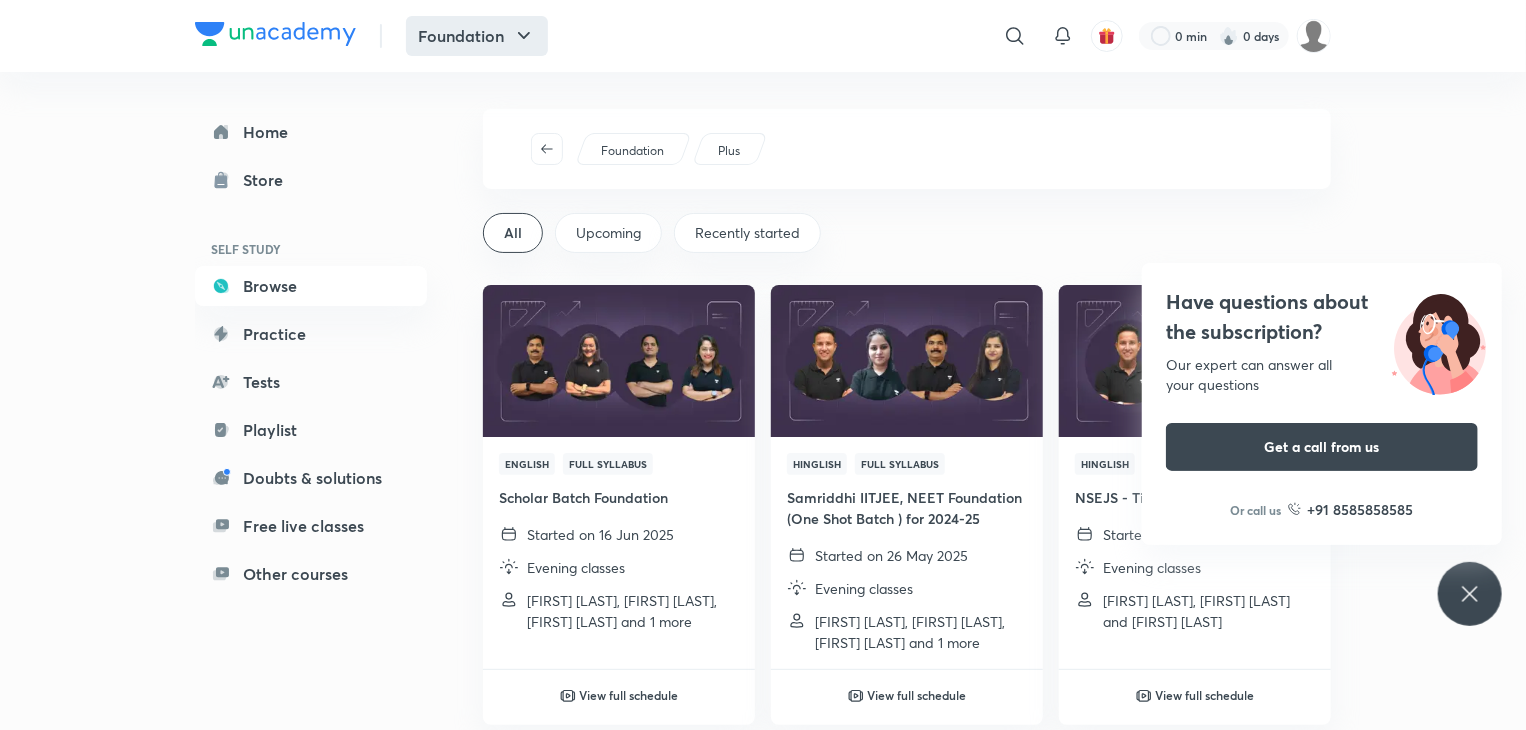 click on "Foundation" at bounding box center [477, 36] 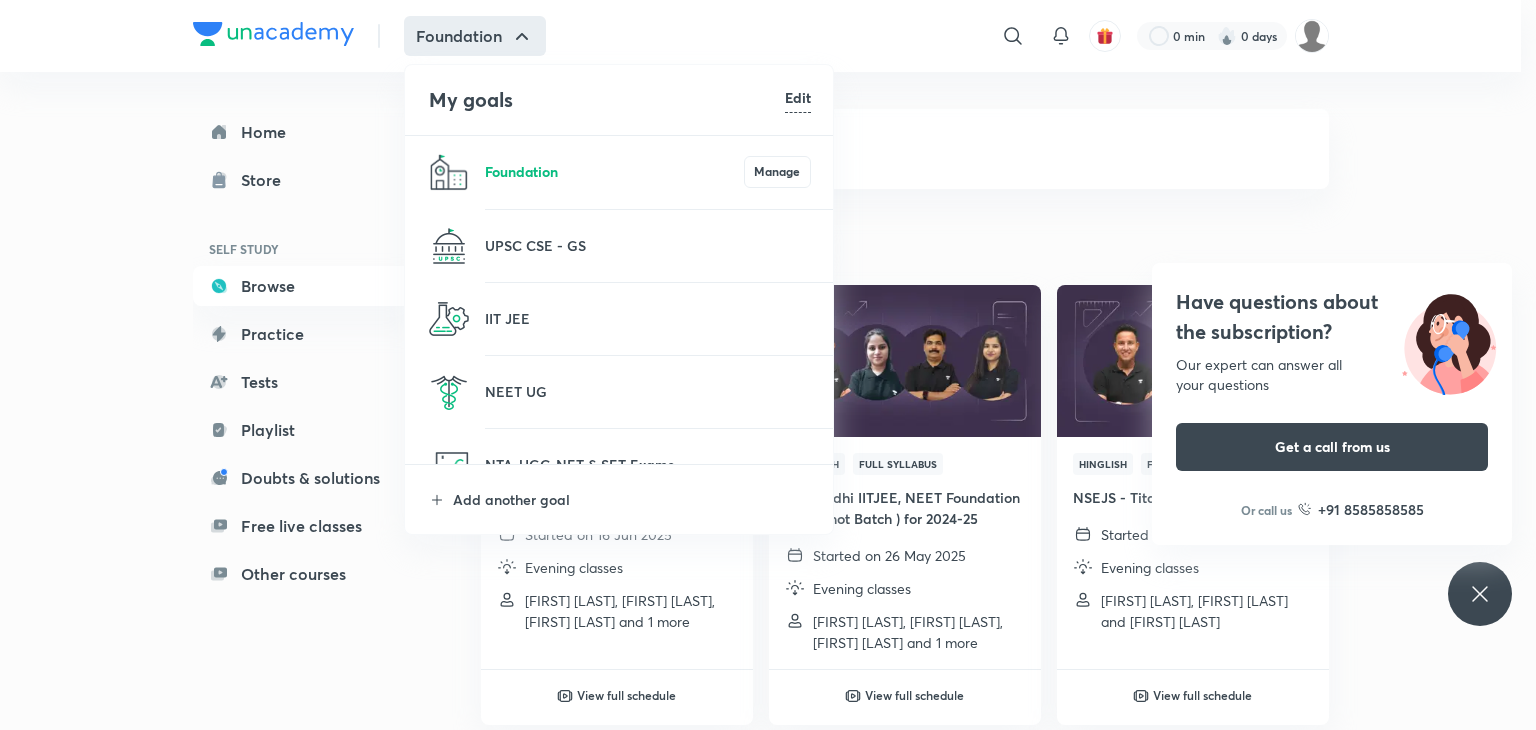 click on "Foundation" at bounding box center (614, 171) 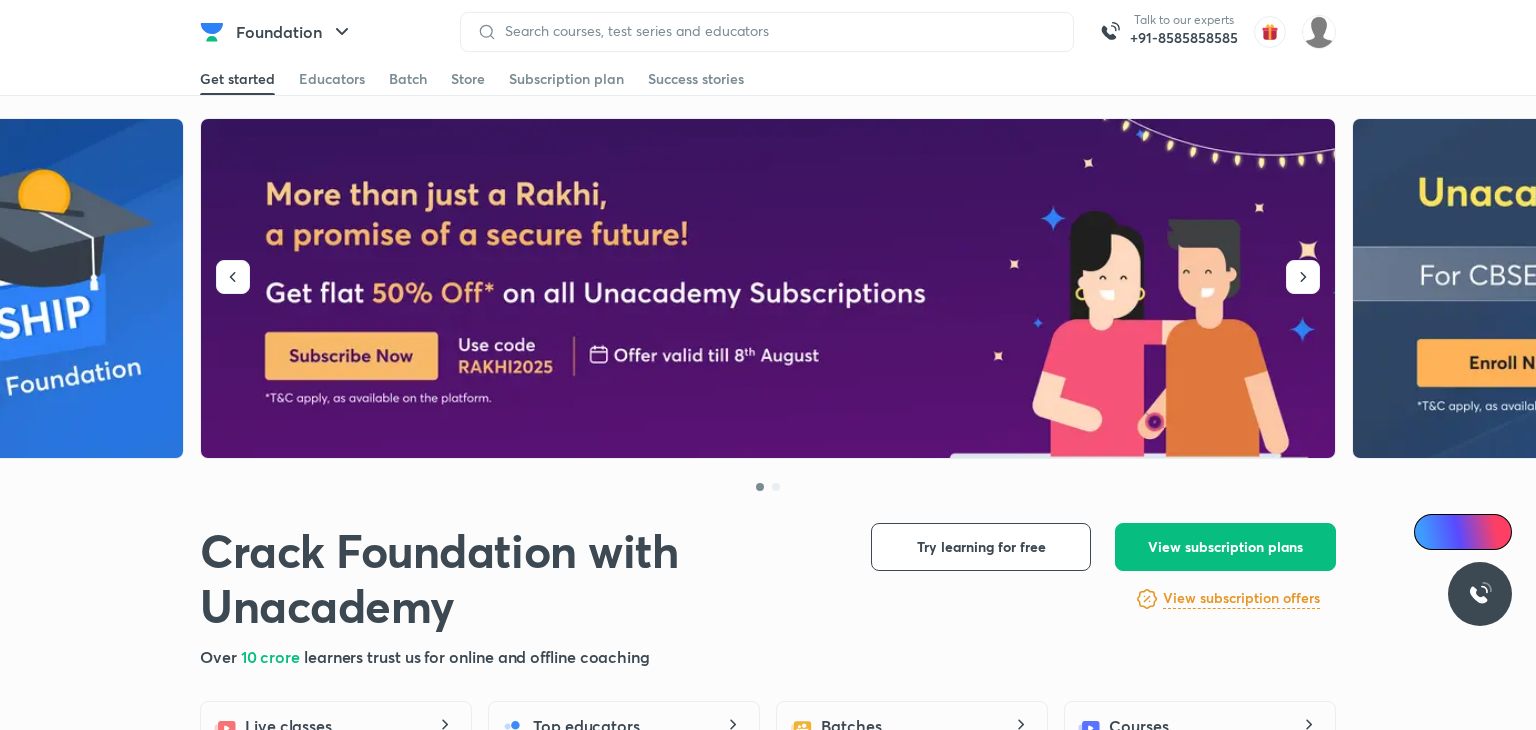 scroll, scrollTop: 0, scrollLeft: 0, axis: both 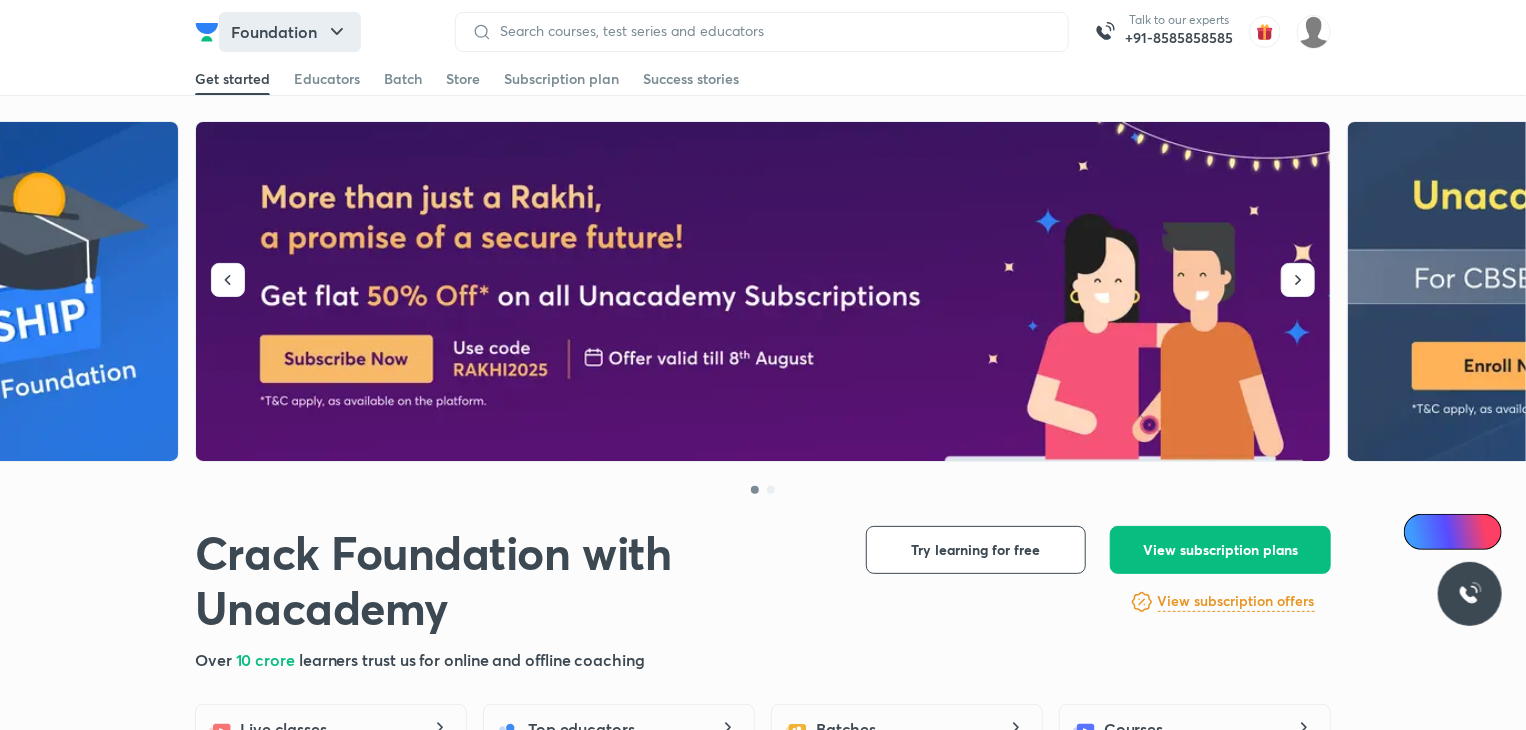 click 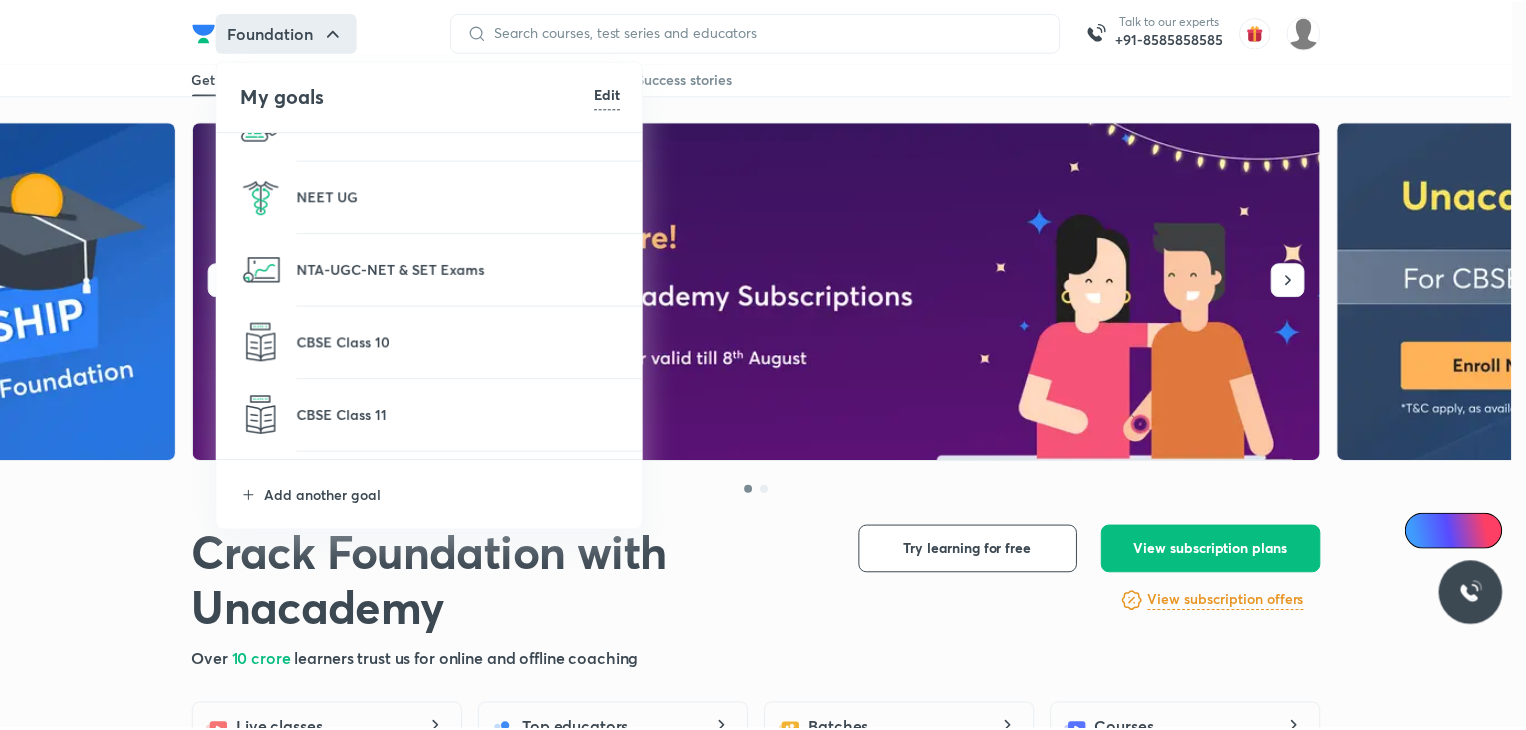 scroll, scrollTop: 171, scrollLeft: 0, axis: vertical 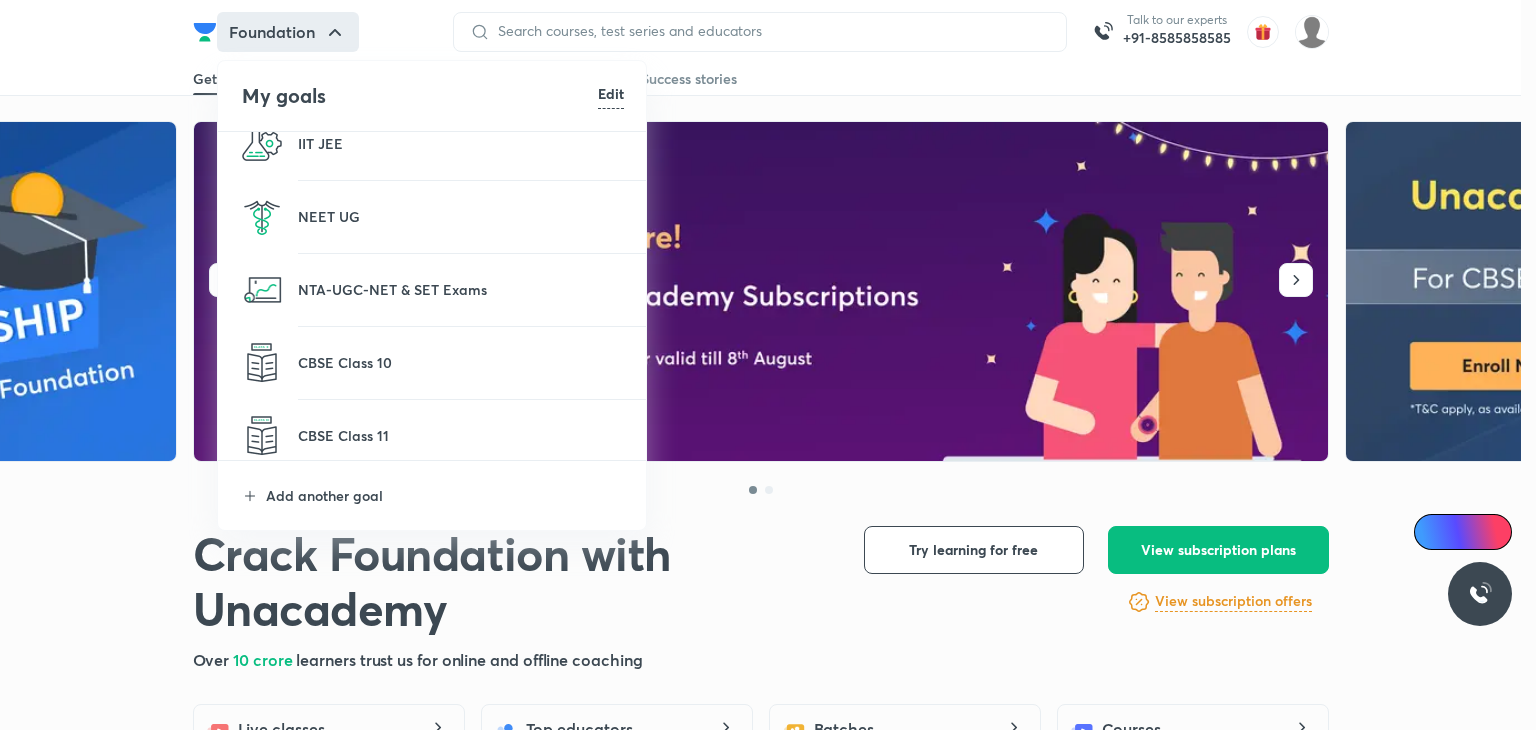 click at bounding box center (768, 365) 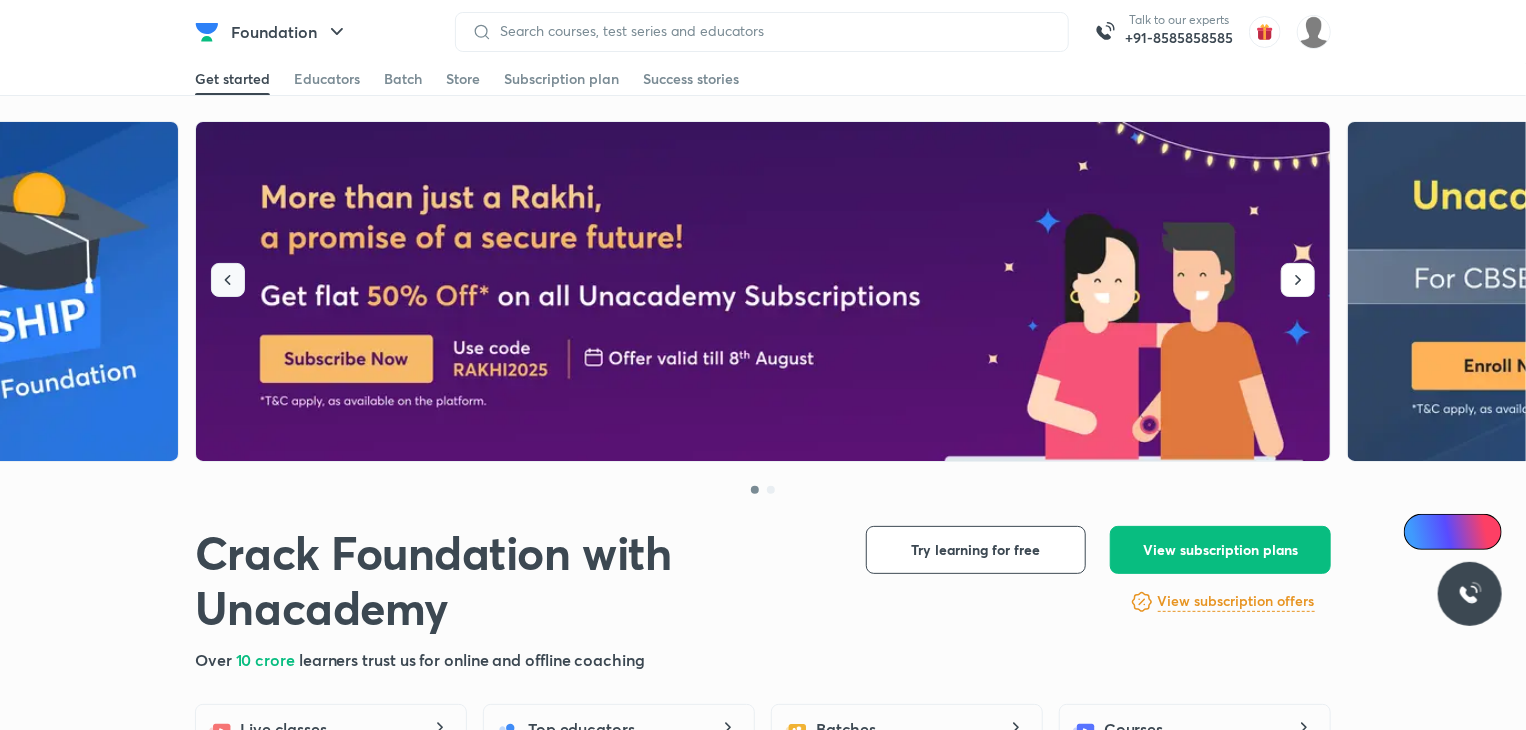 click at bounding box center (228, 280) 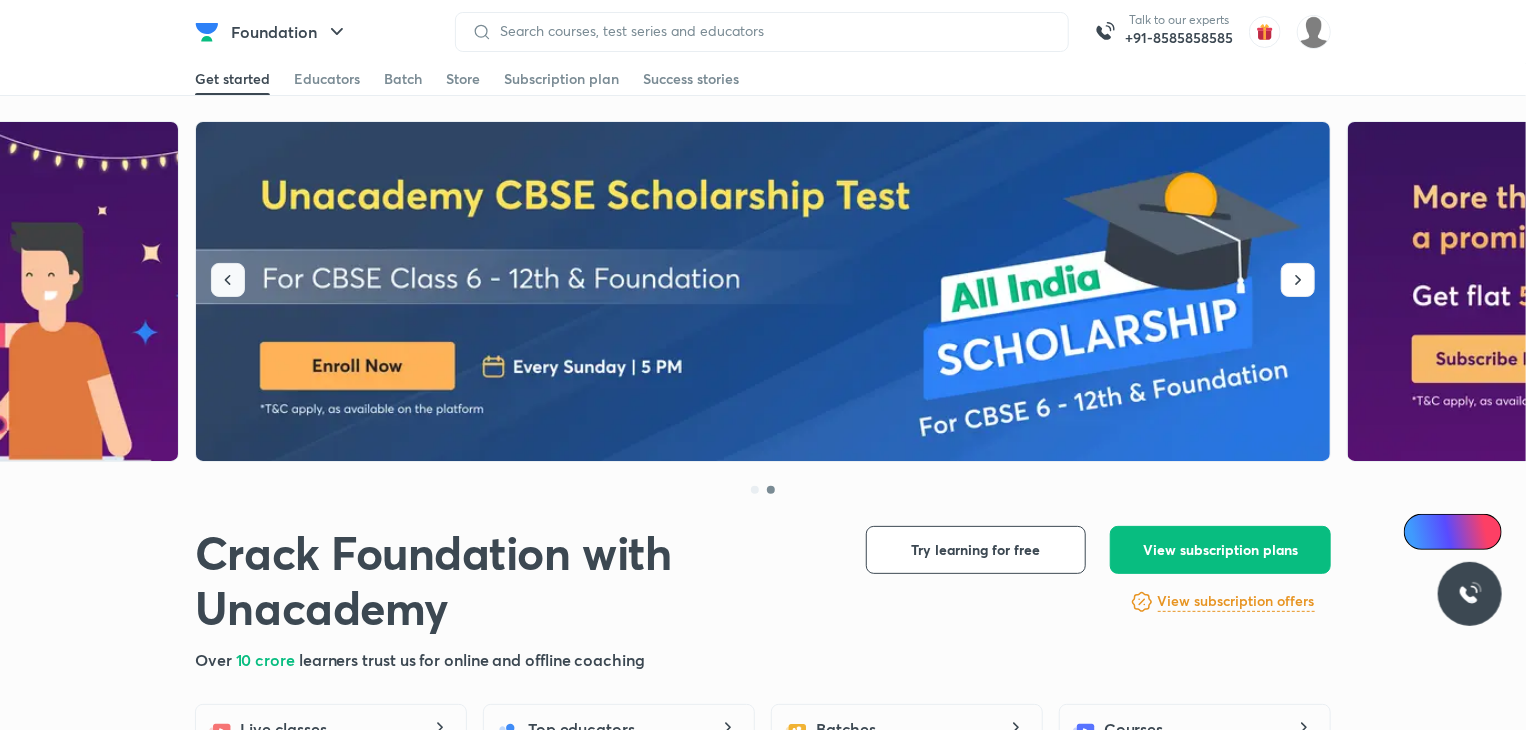 click at bounding box center (228, 280) 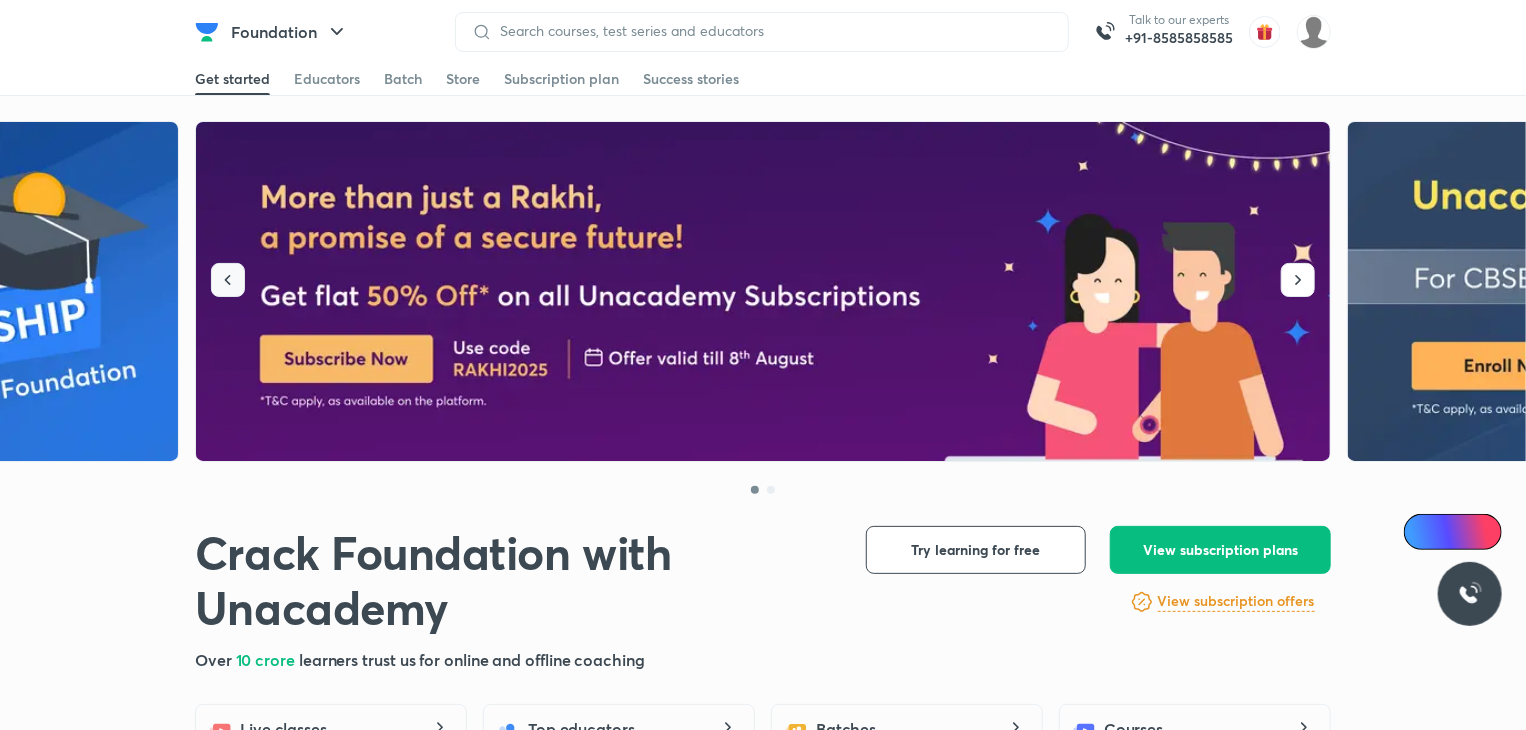click at bounding box center (228, 280) 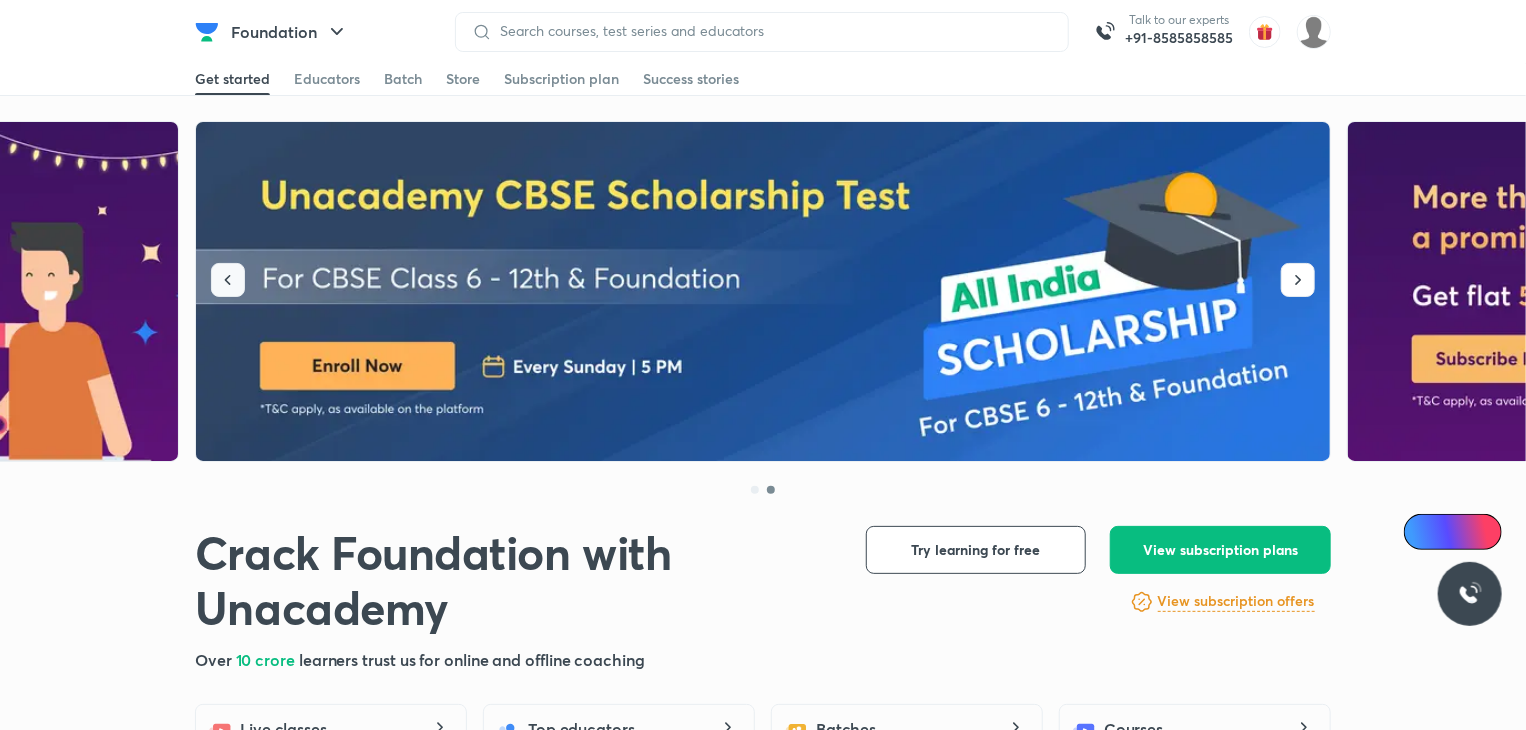 click at bounding box center (228, 280) 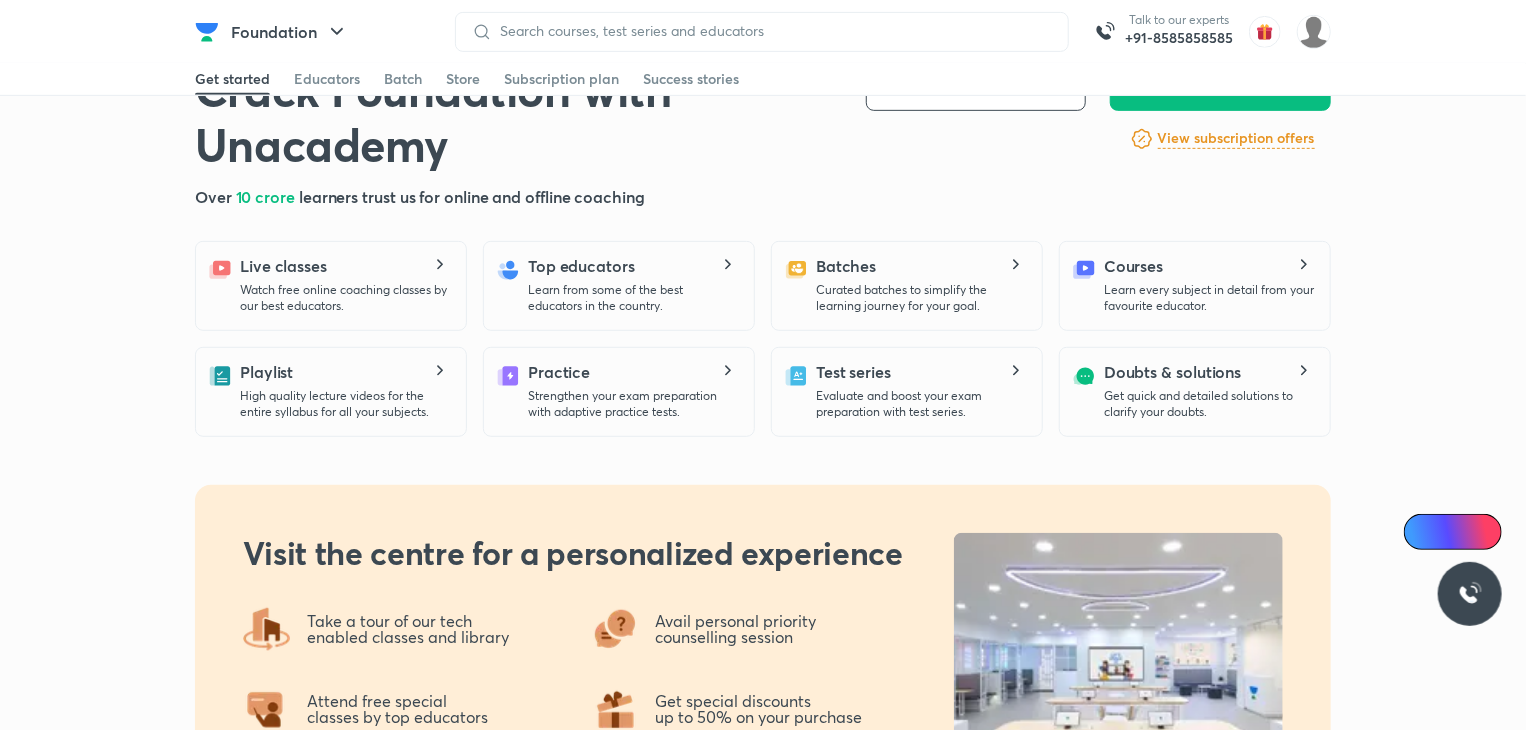 scroll, scrollTop: 462, scrollLeft: 0, axis: vertical 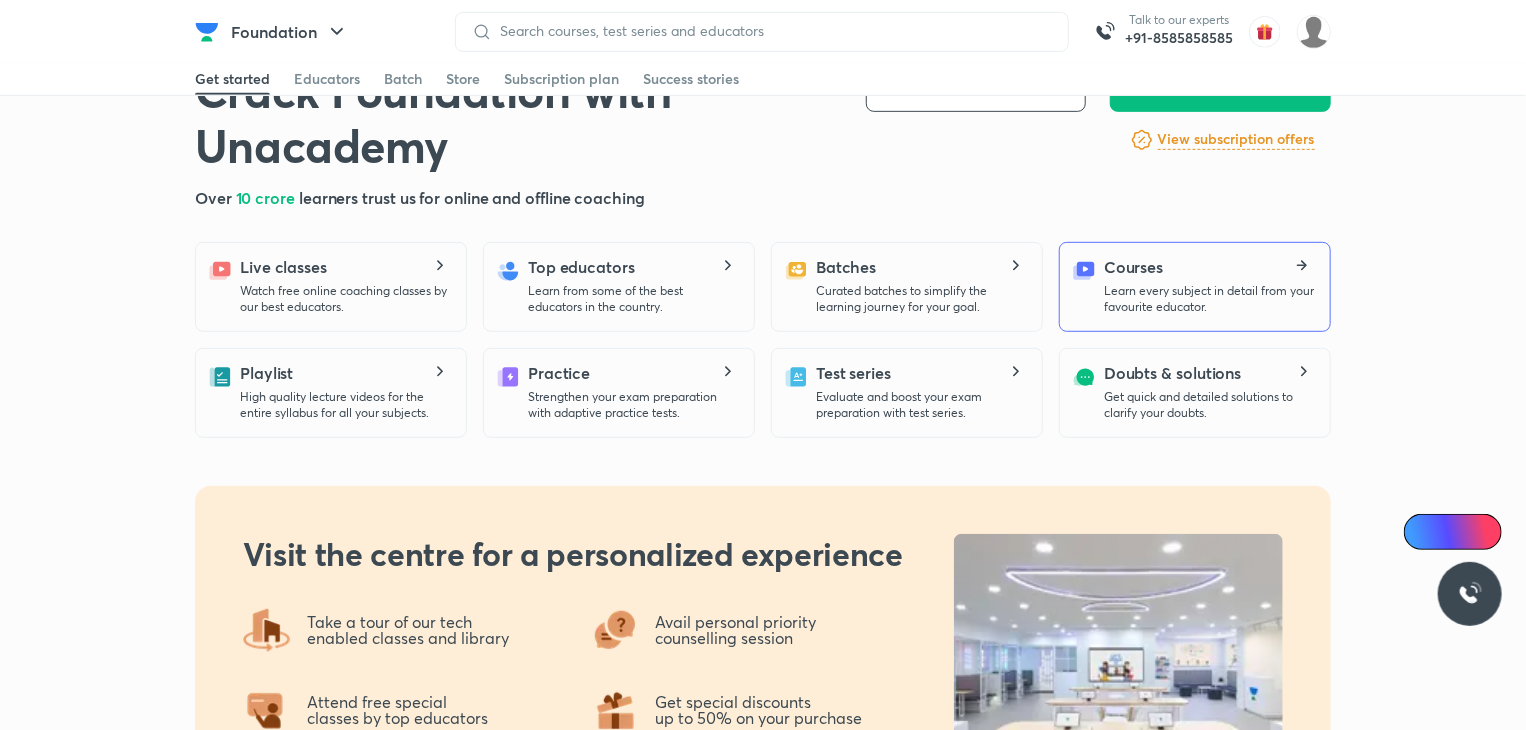 click 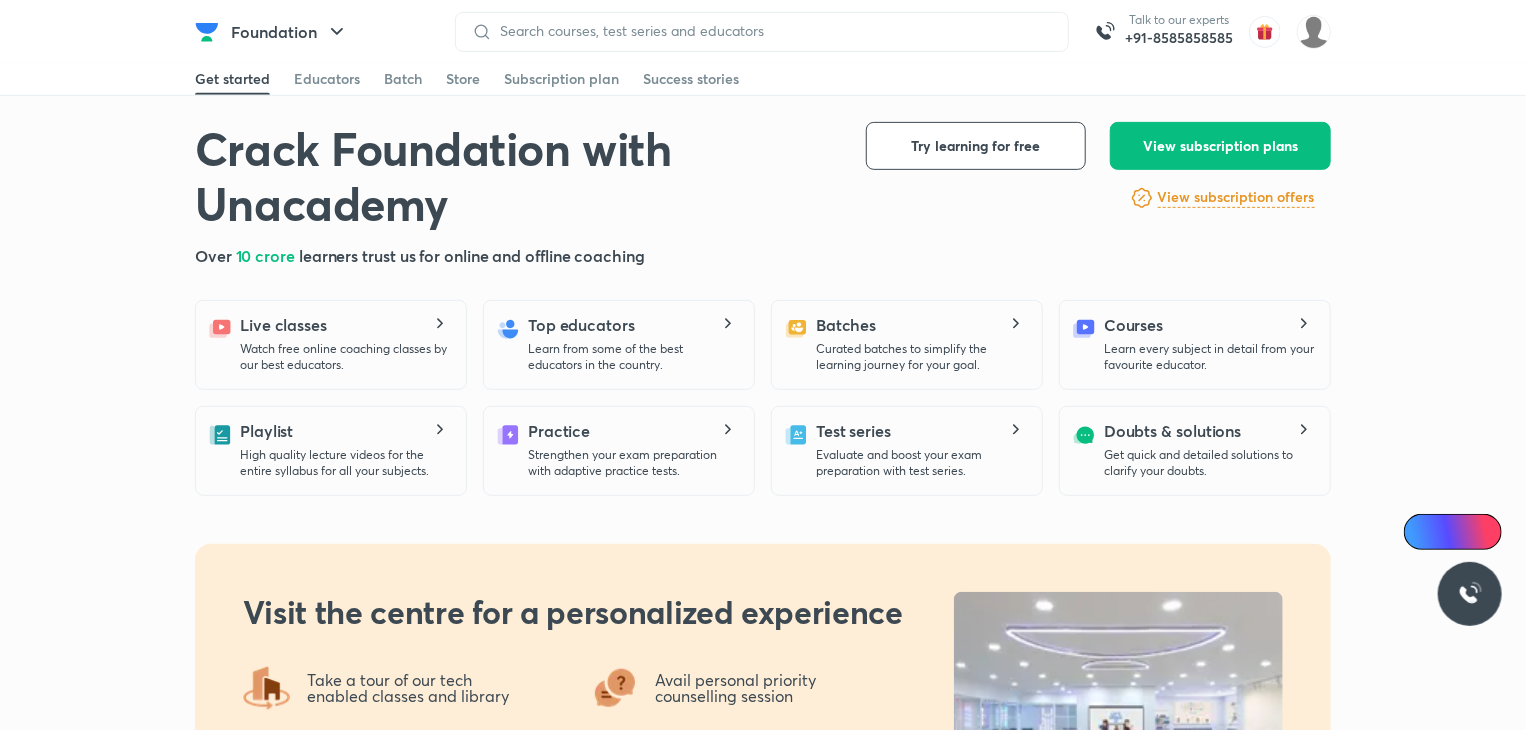 scroll, scrollTop: 408, scrollLeft: 0, axis: vertical 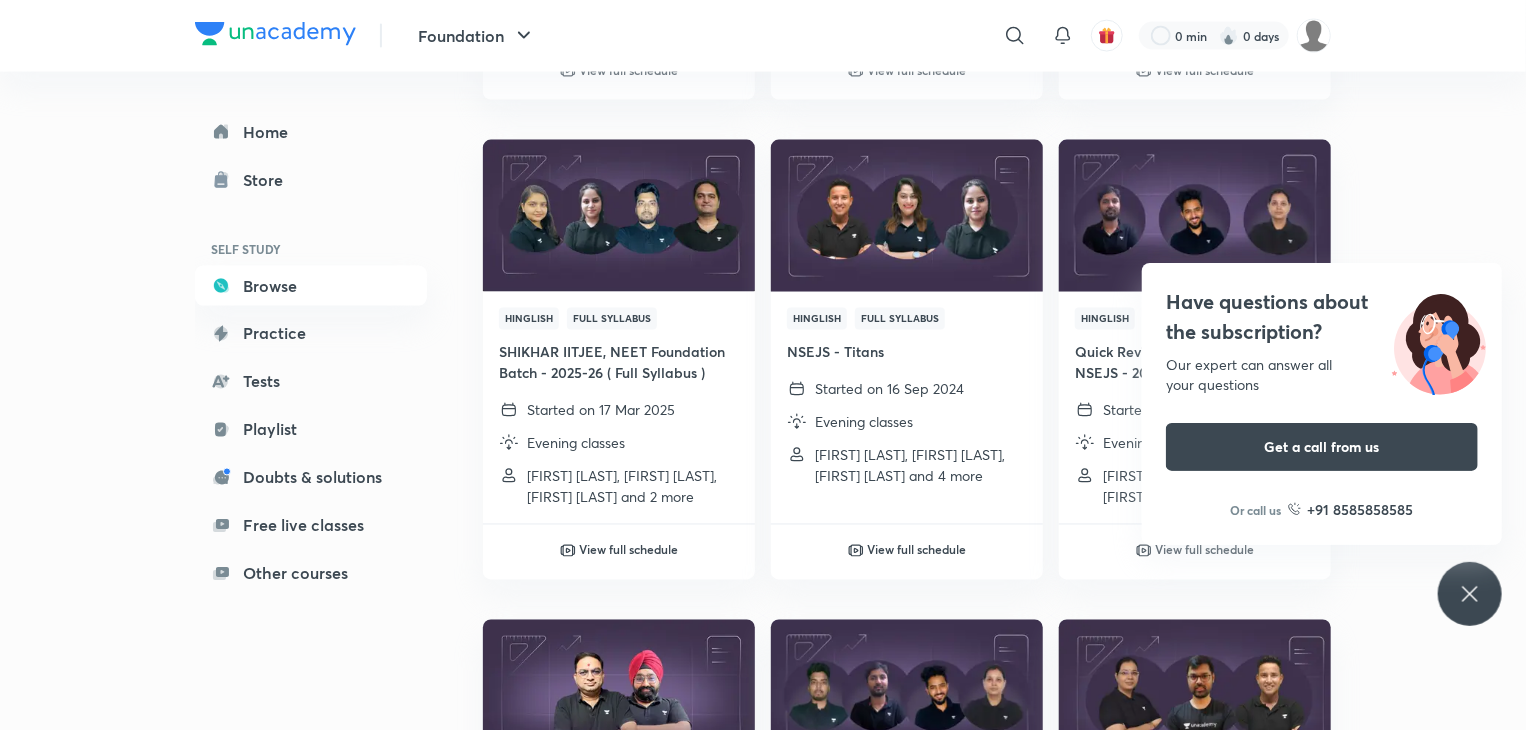 click on "Have questions about the subscription? Our expert can answer all your questions Get a call from us Or call us +91 8585858585" at bounding box center [1470, 594] 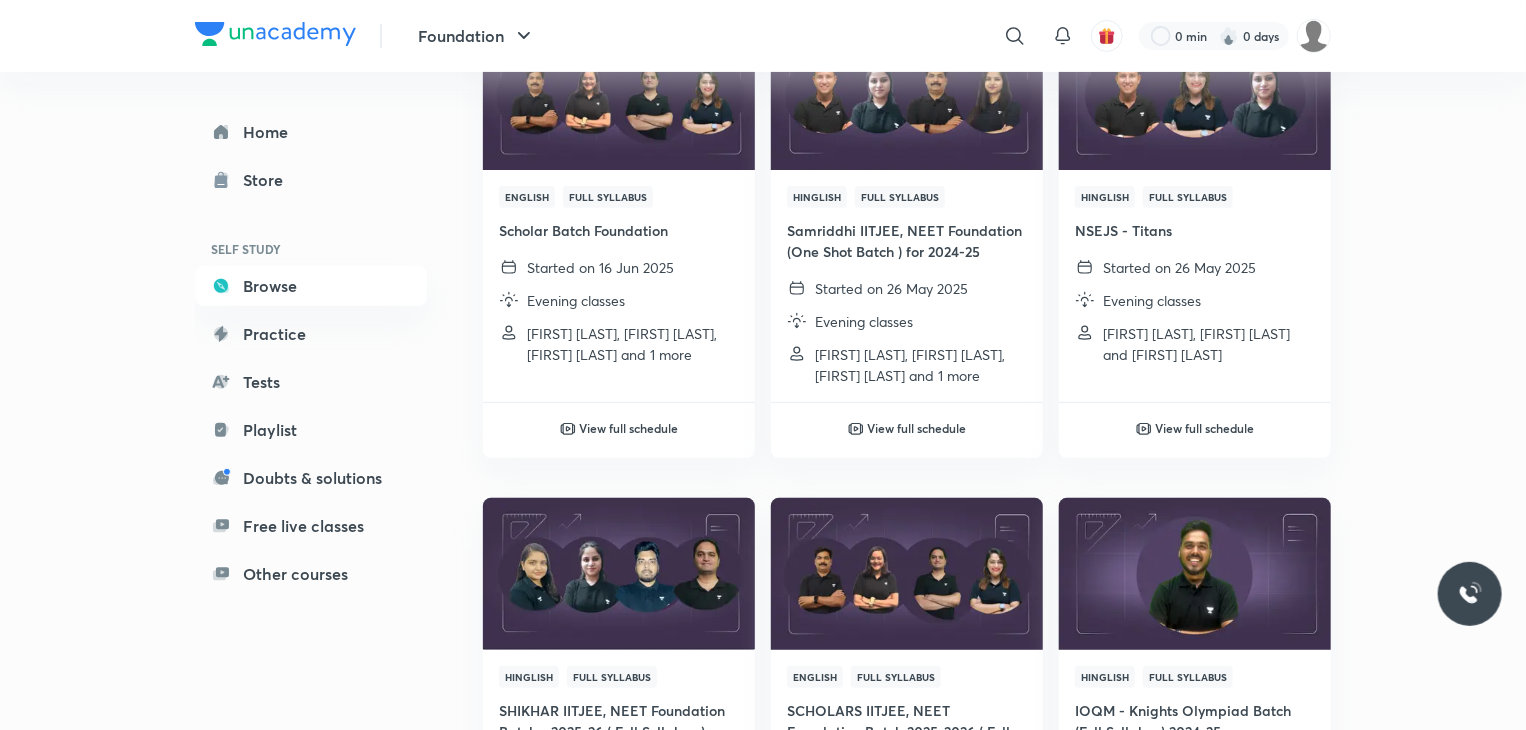 scroll, scrollTop: 0, scrollLeft: 0, axis: both 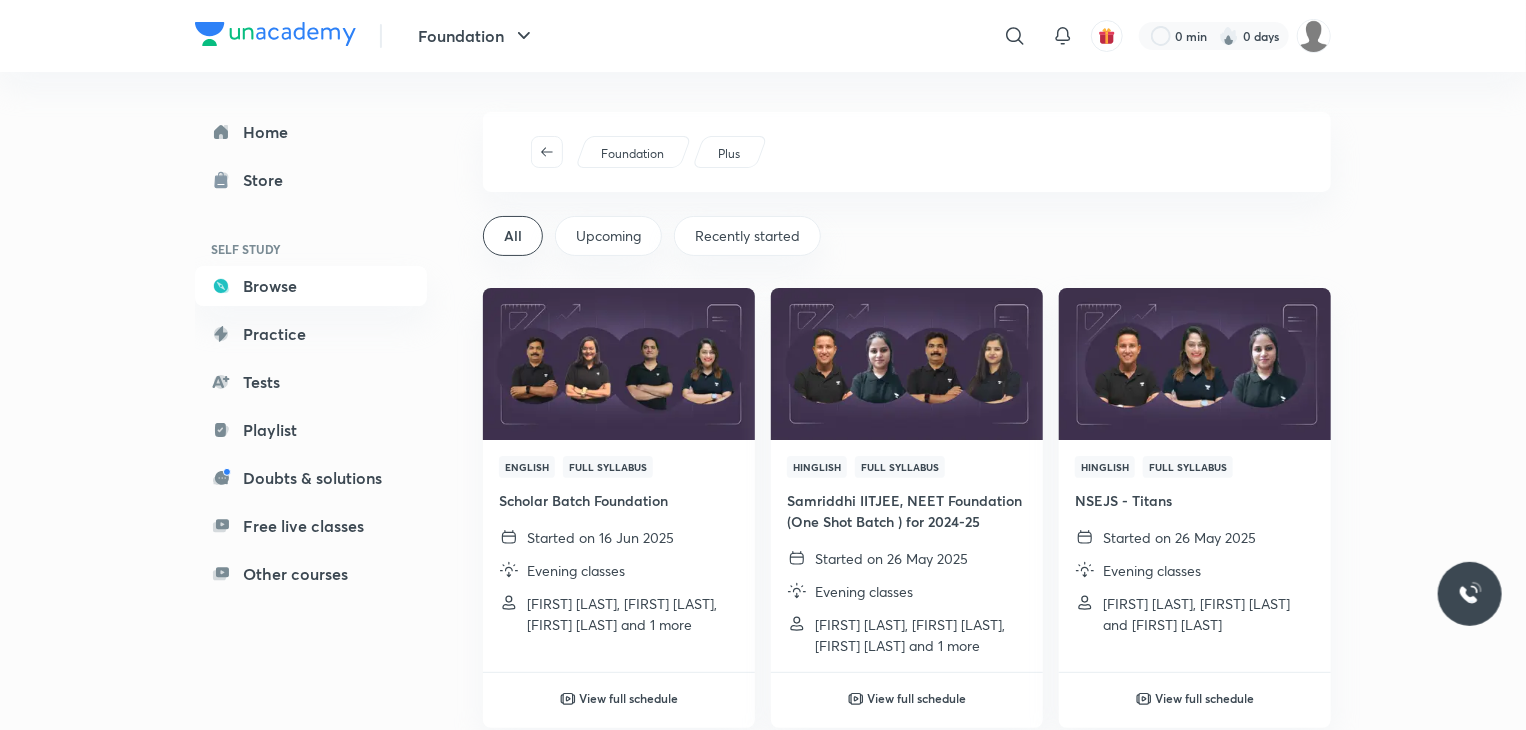 click on "Upcoming" at bounding box center (608, 236) 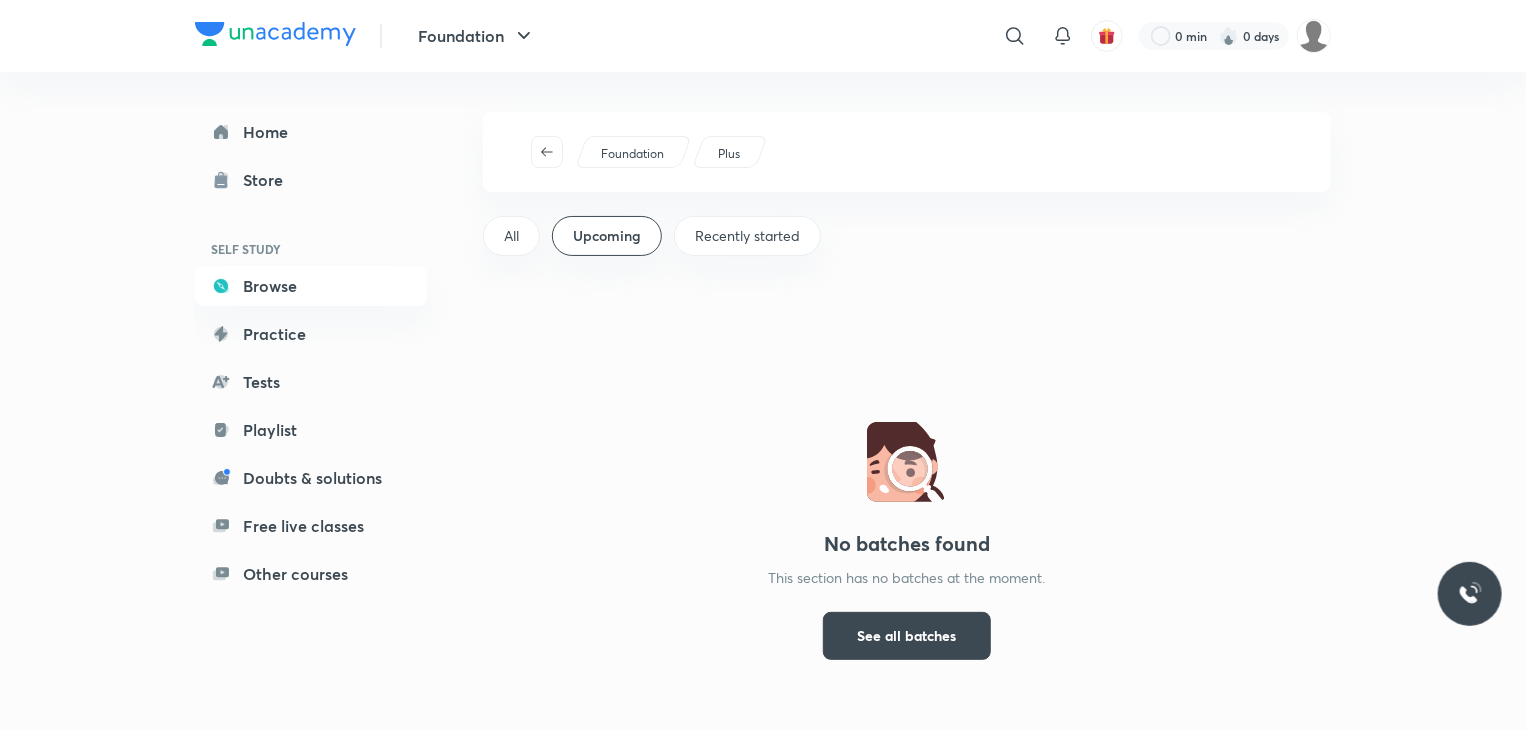 click on "Recently started" at bounding box center [747, 236] 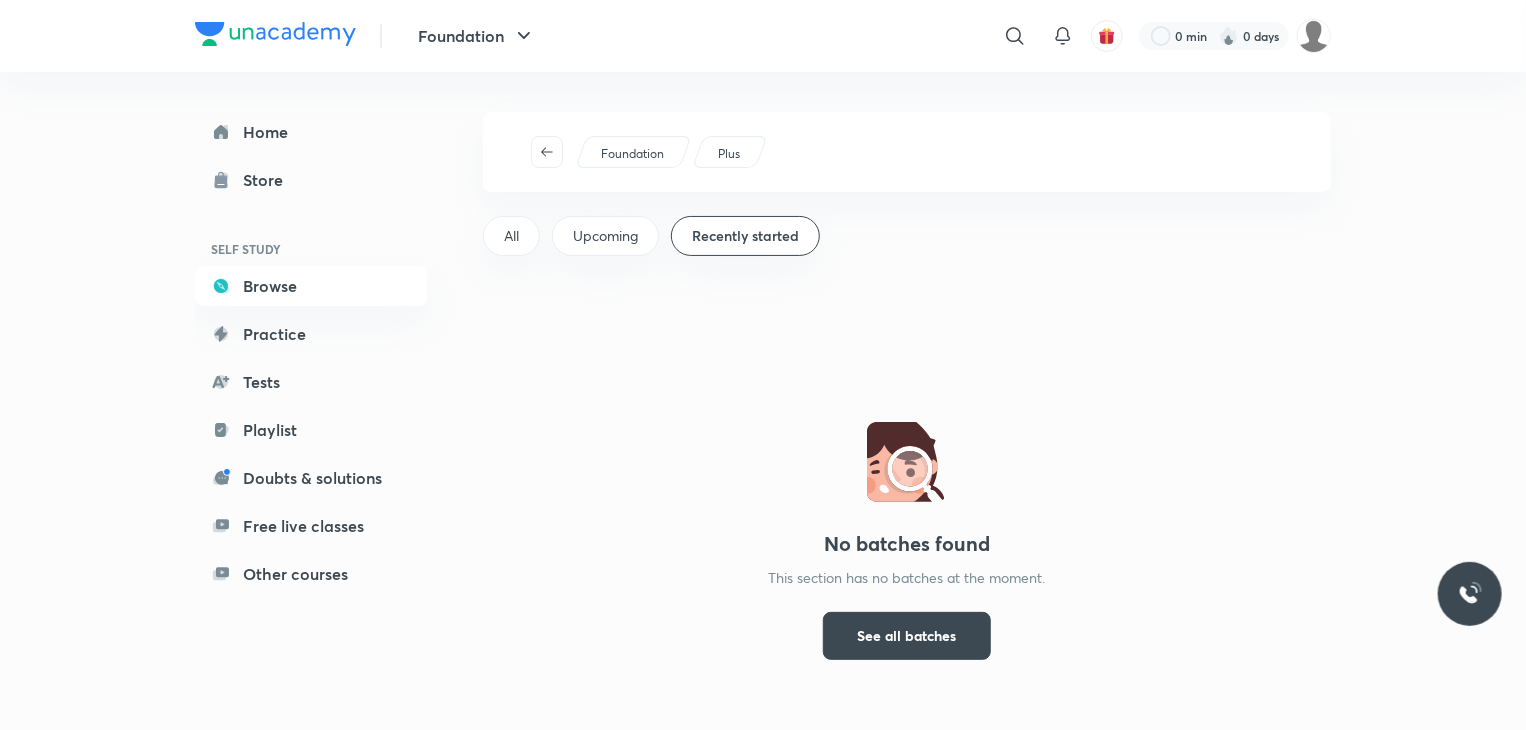 click on "All" at bounding box center [511, 236] 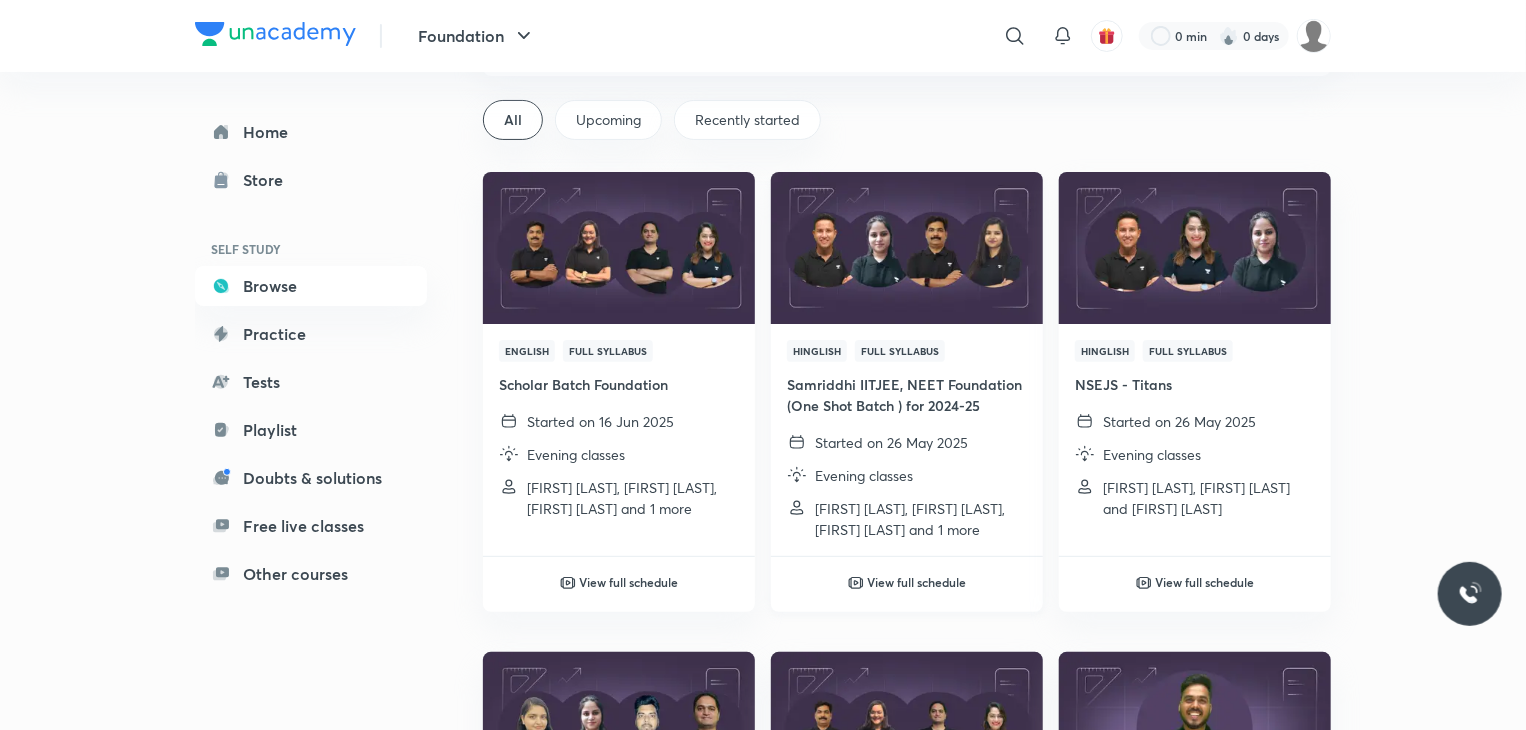 scroll, scrollTop: 0, scrollLeft: 0, axis: both 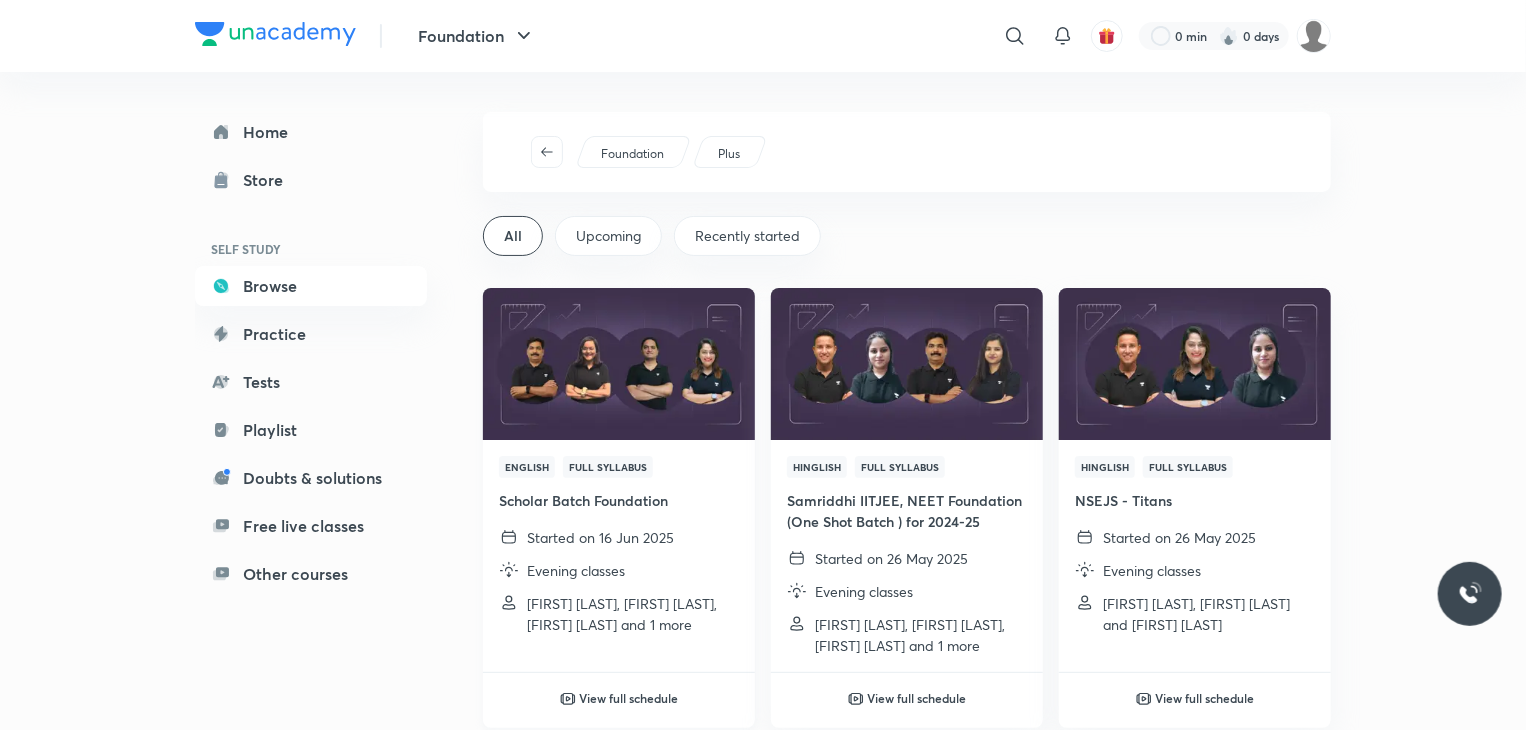 click on "English Full Syllabus Scholar Batch Foundation Started on 16 Jun 2025 Evening classes [FIRST] [LAST], [FIRST] [LAST], [FIRST] [LAST] and 1 more" at bounding box center (619, 545) 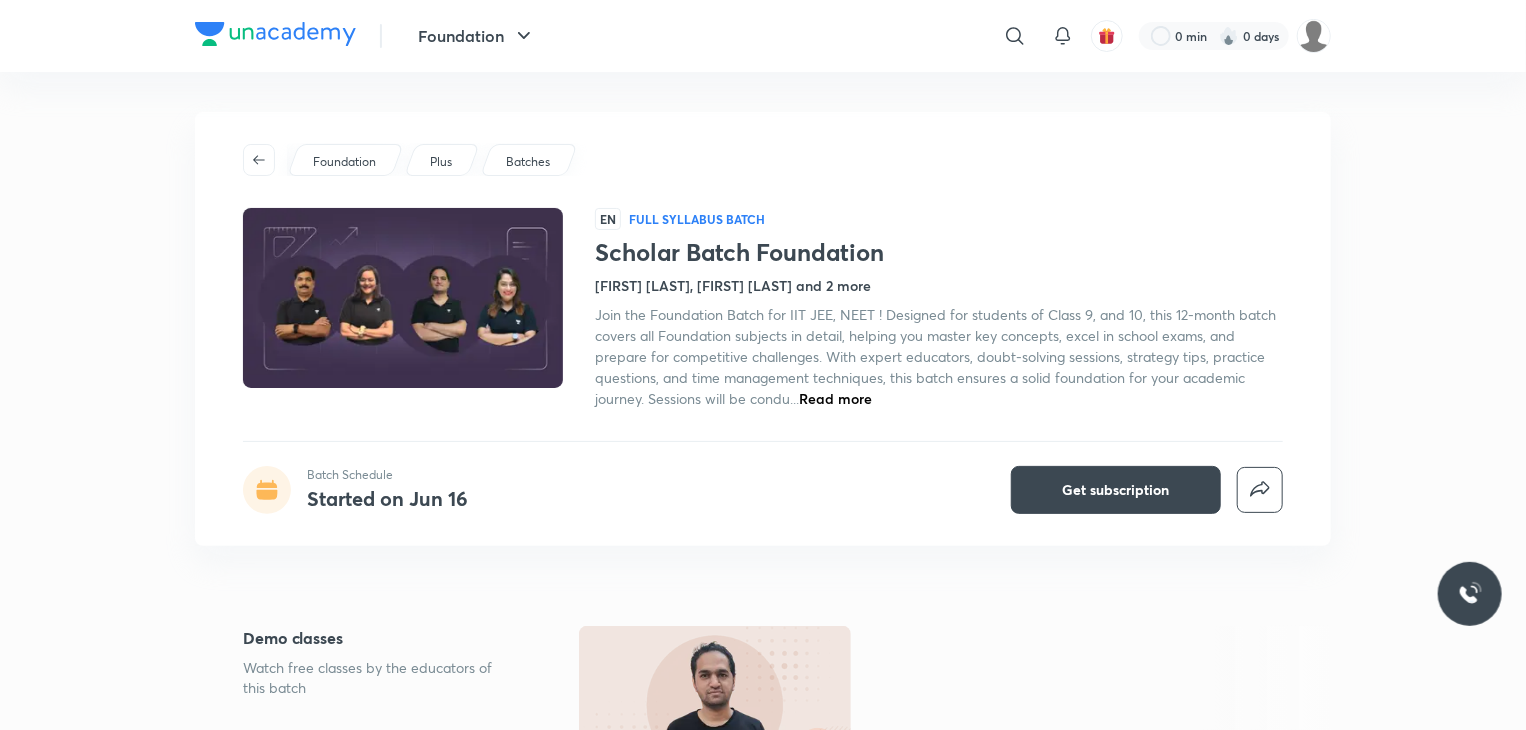 click on "Read more" at bounding box center (835, 398) 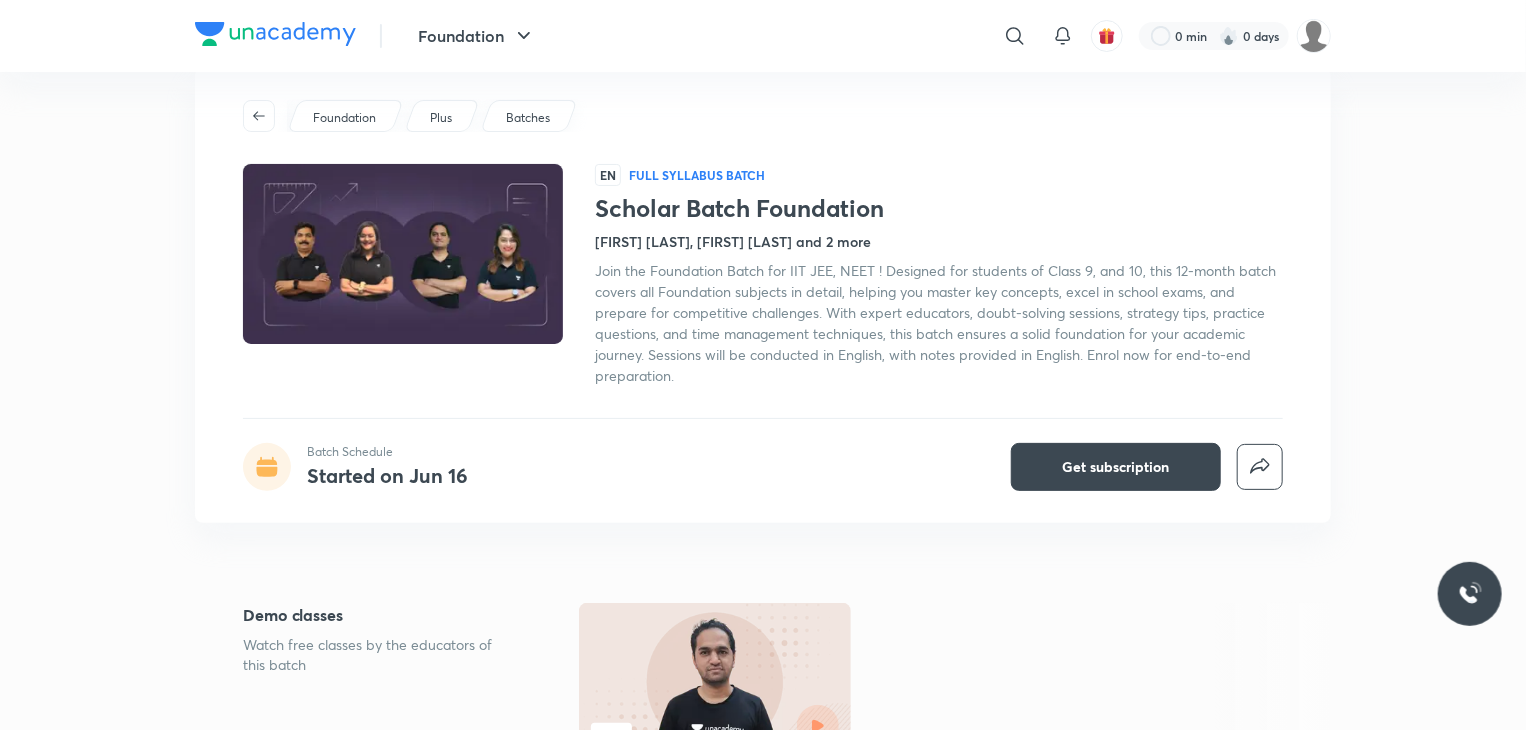 scroll, scrollTop: 43, scrollLeft: 0, axis: vertical 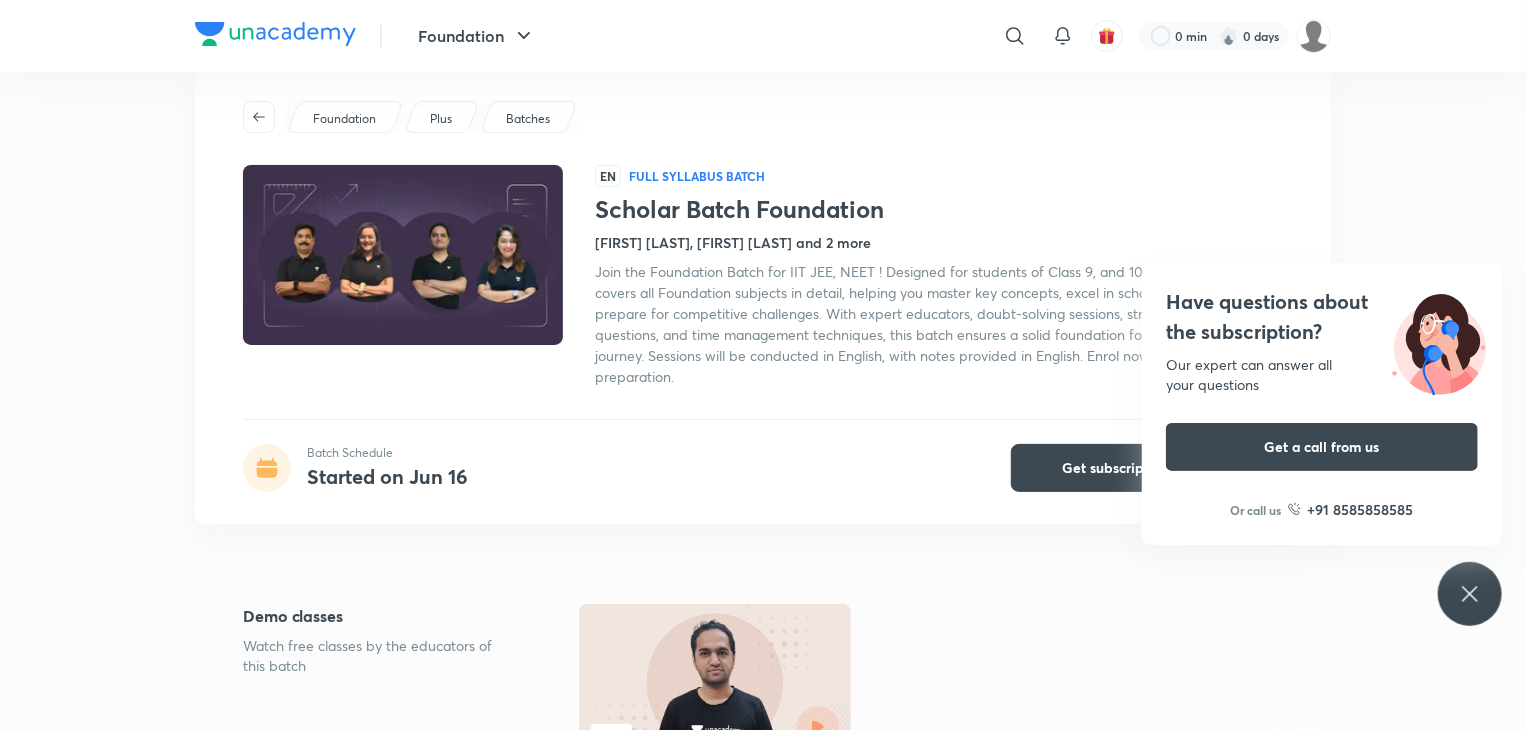 click 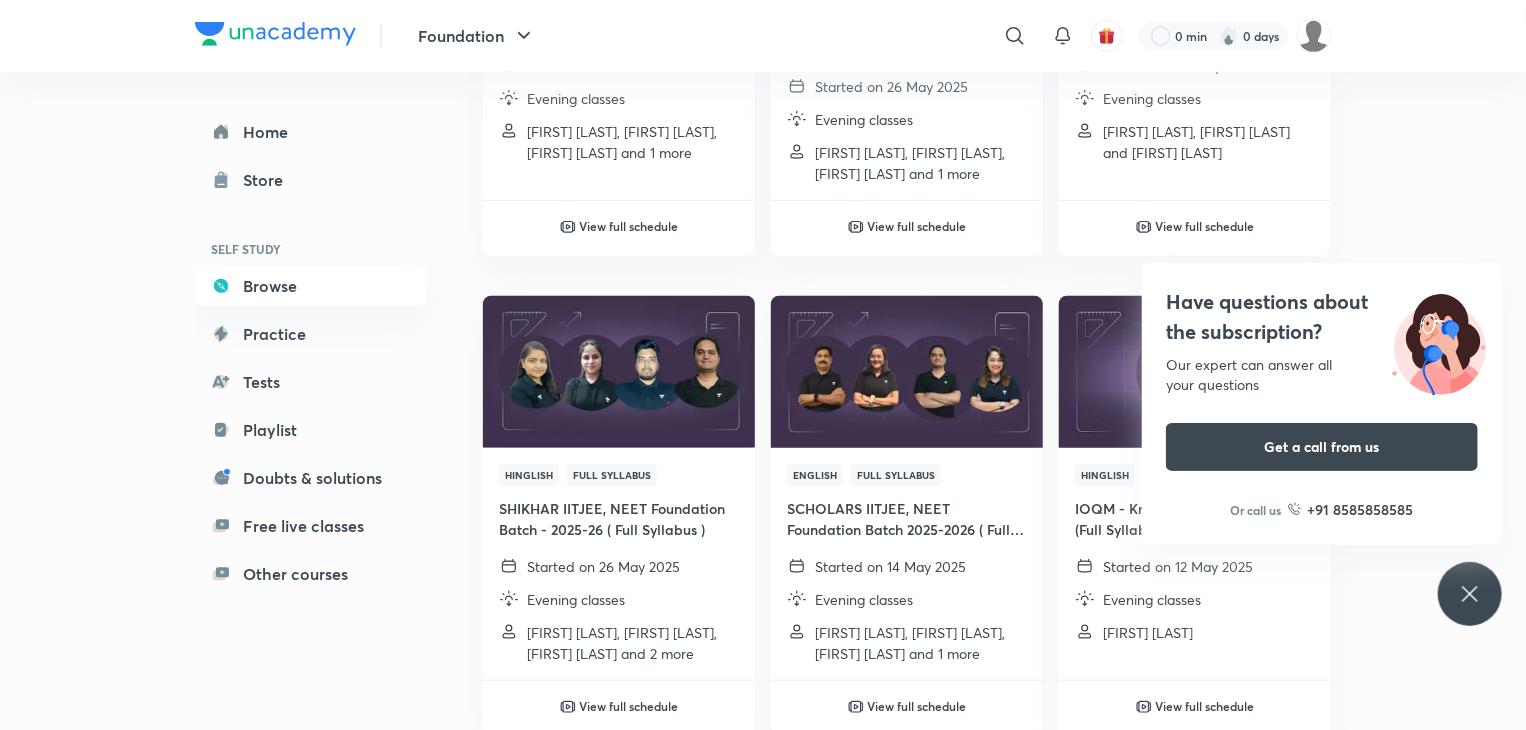 scroll, scrollTop: 474, scrollLeft: 0, axis: vertical 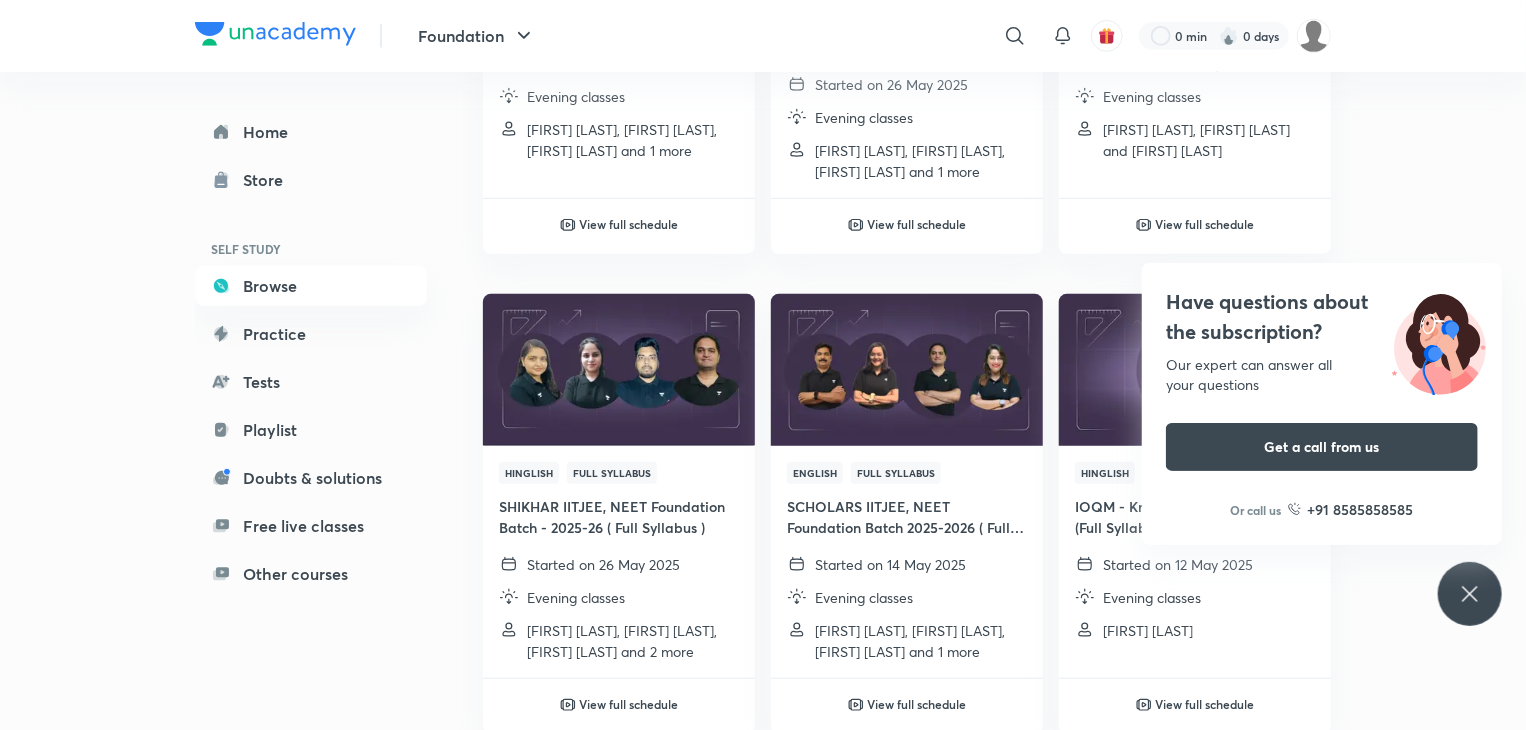 click 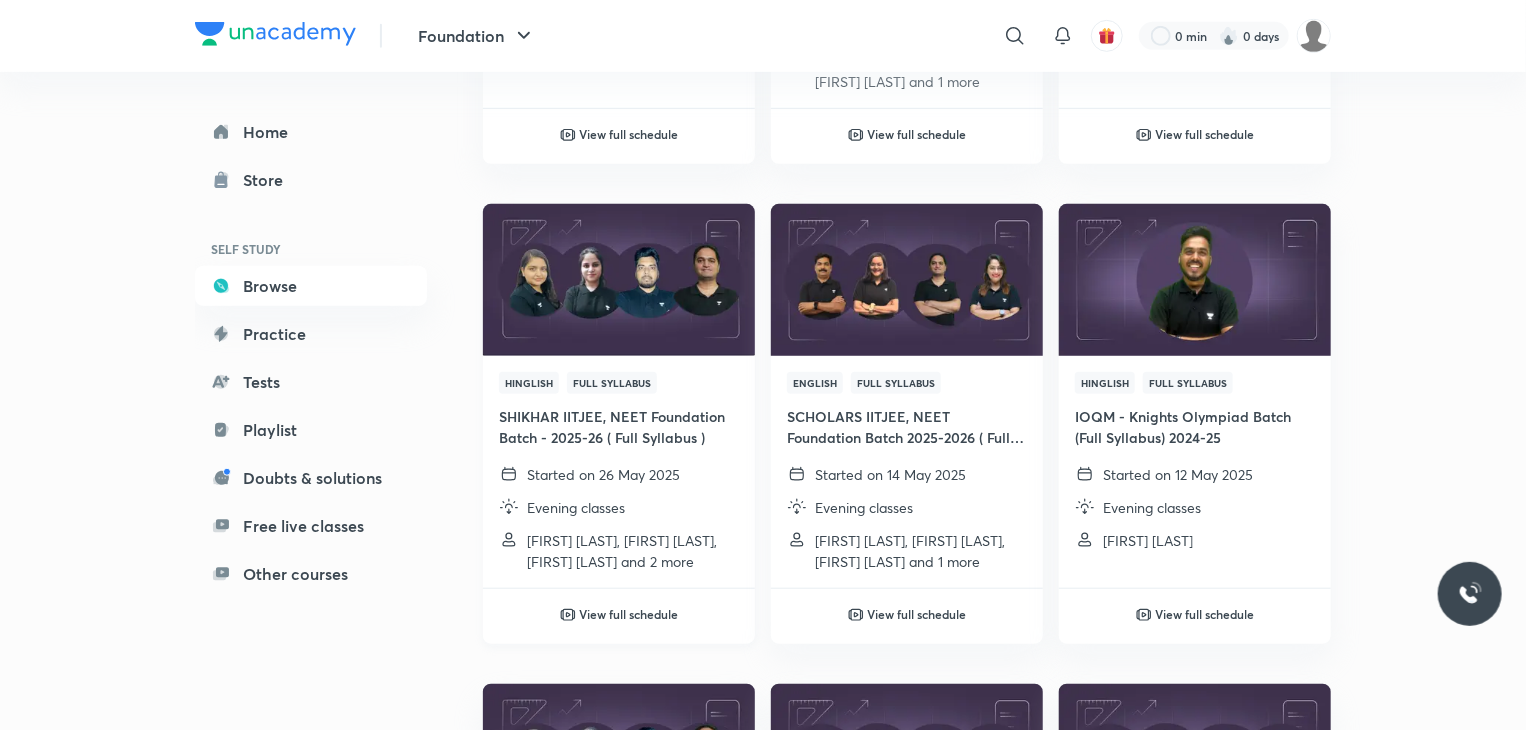 scroll, scrollTop: 0, scrollLeft: 0, axis: both 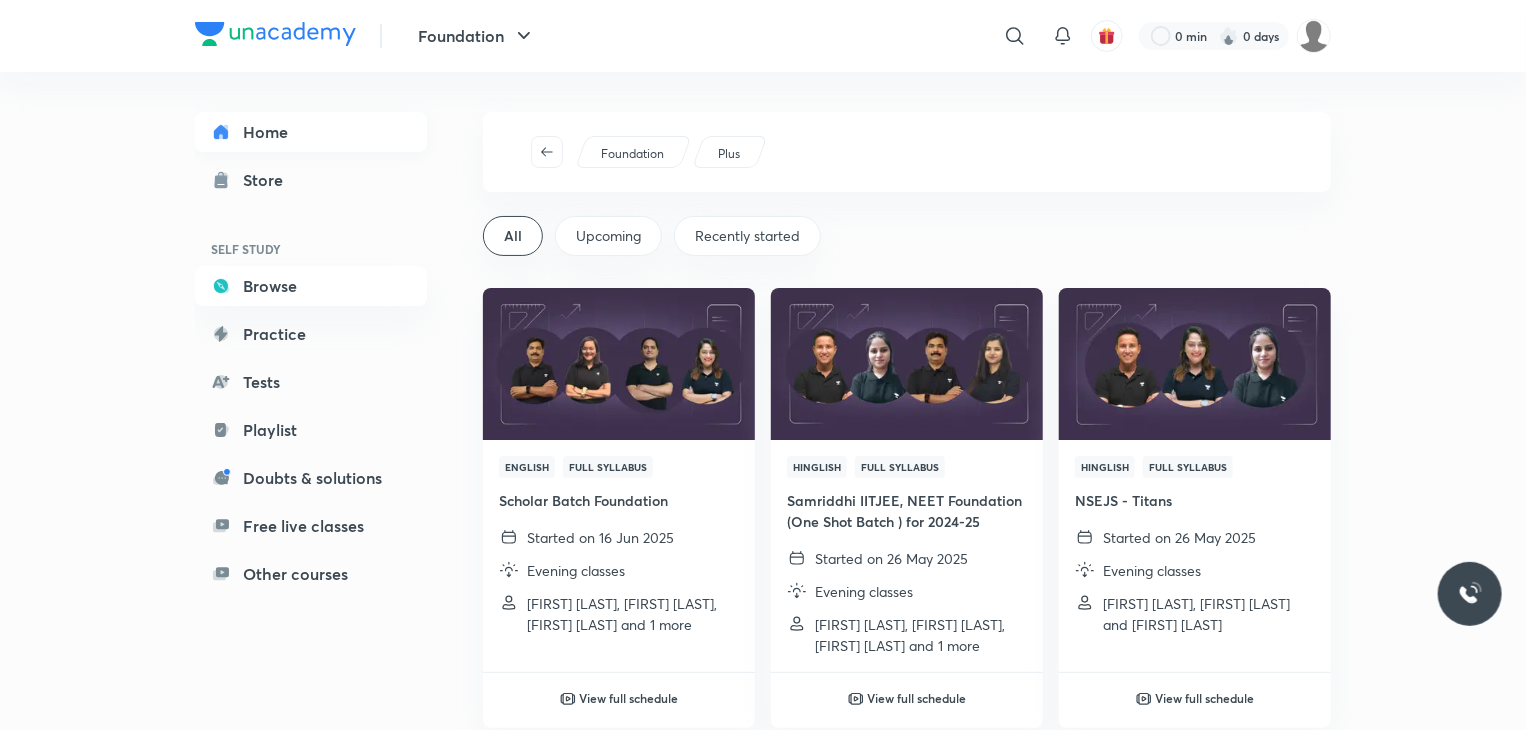 click on "Home" at bounding box center (311, 132) 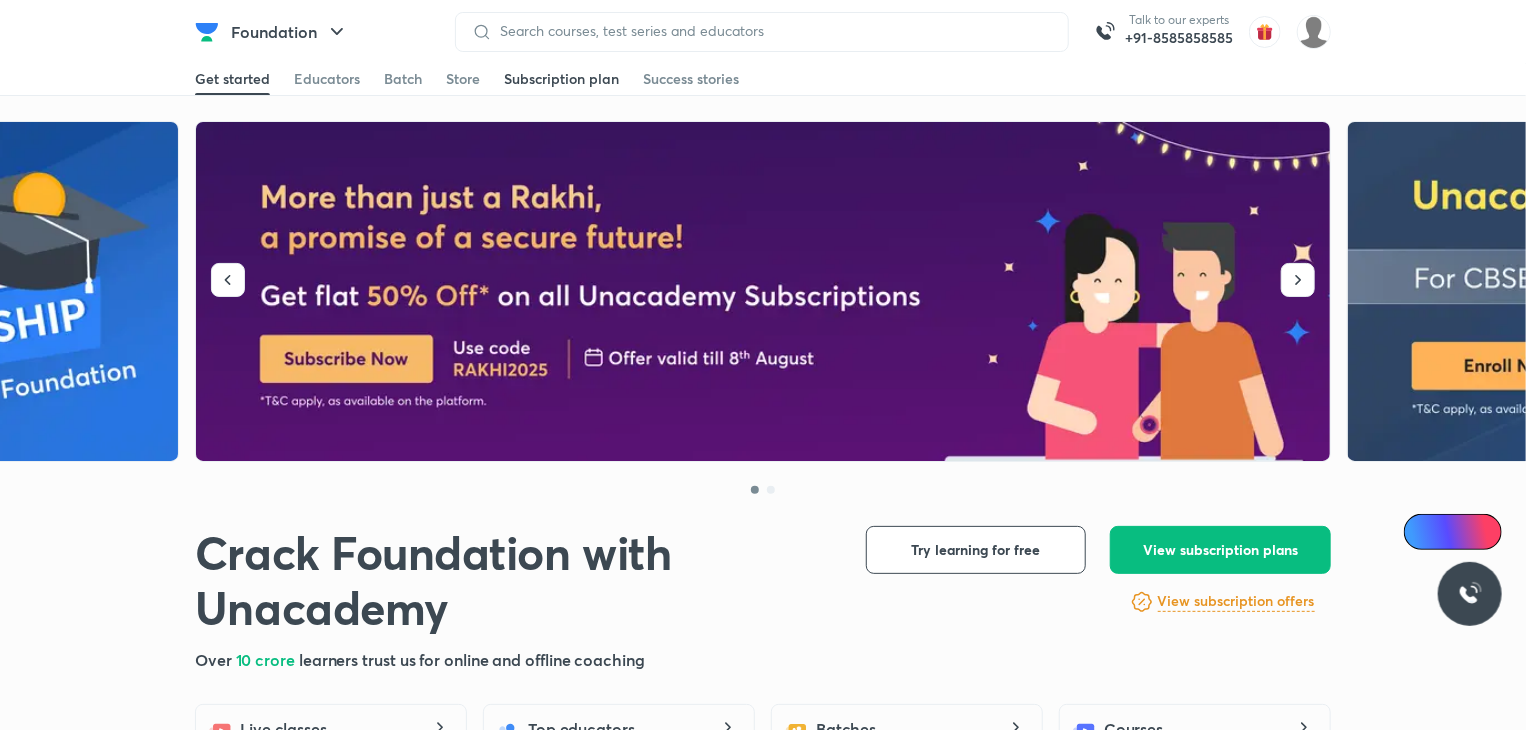 click on "Subscription plan" at bounding box center (561, 79) 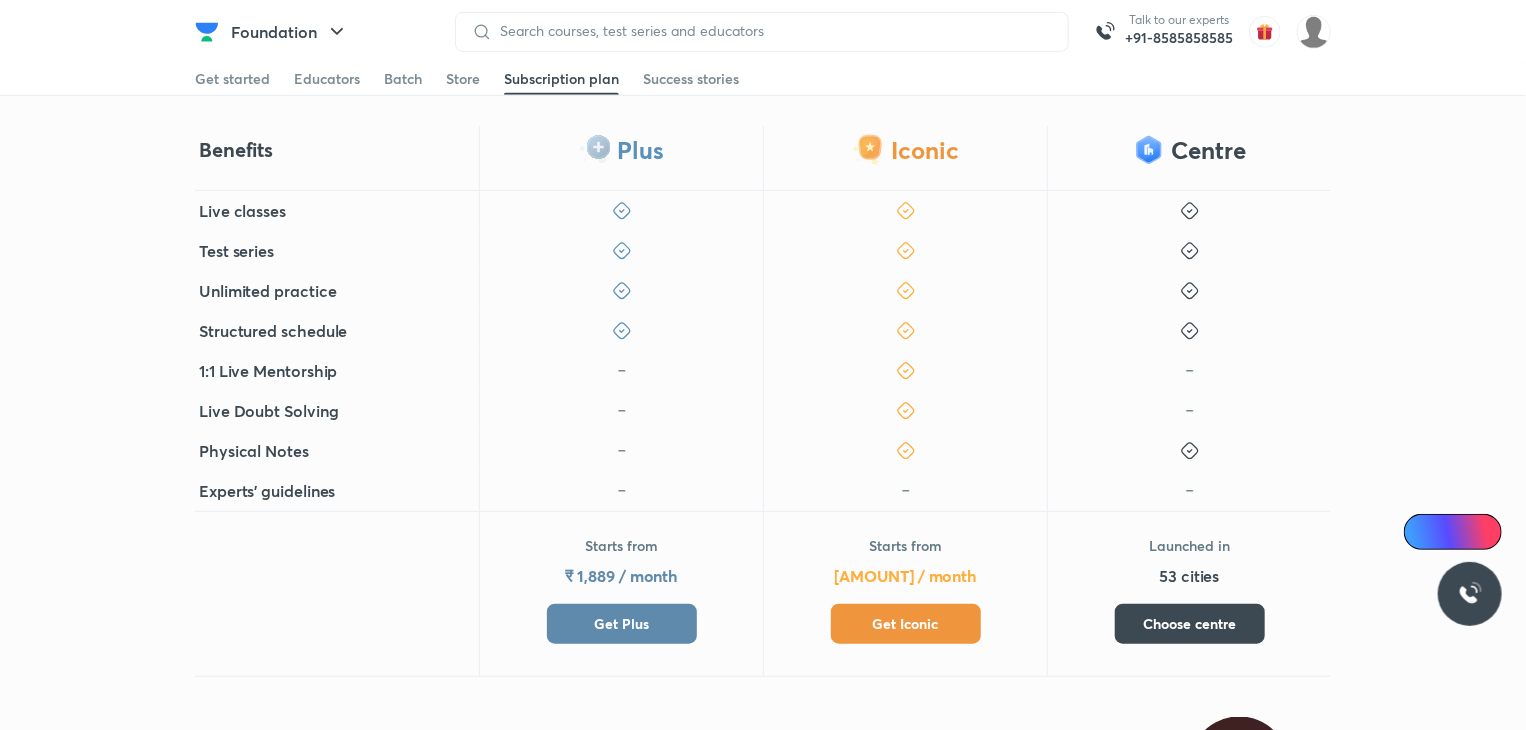 scroll, scrollTop: 494, scrollLeft: 0, axis: vertical 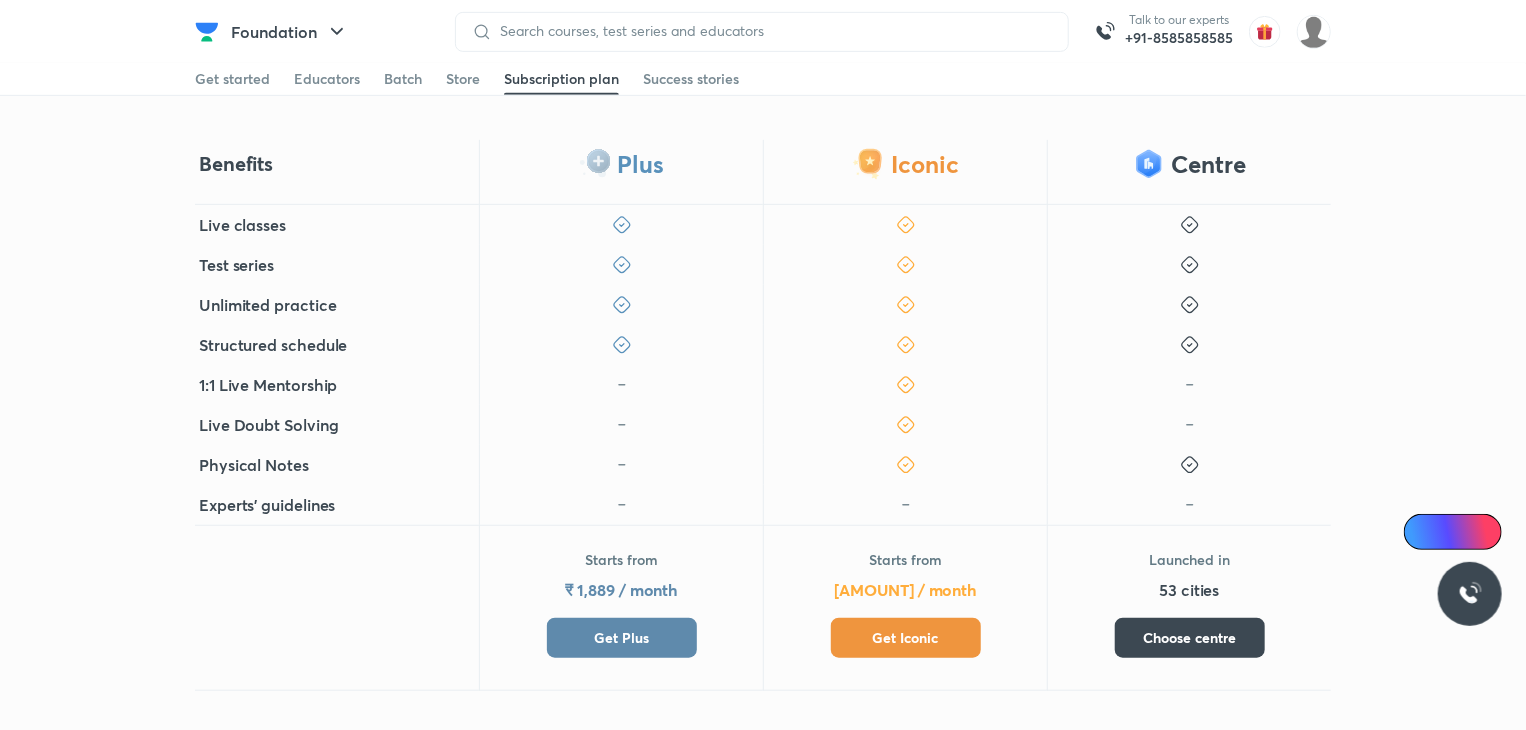 click on "Experts' guidelines" at bounding box center (267, 505) 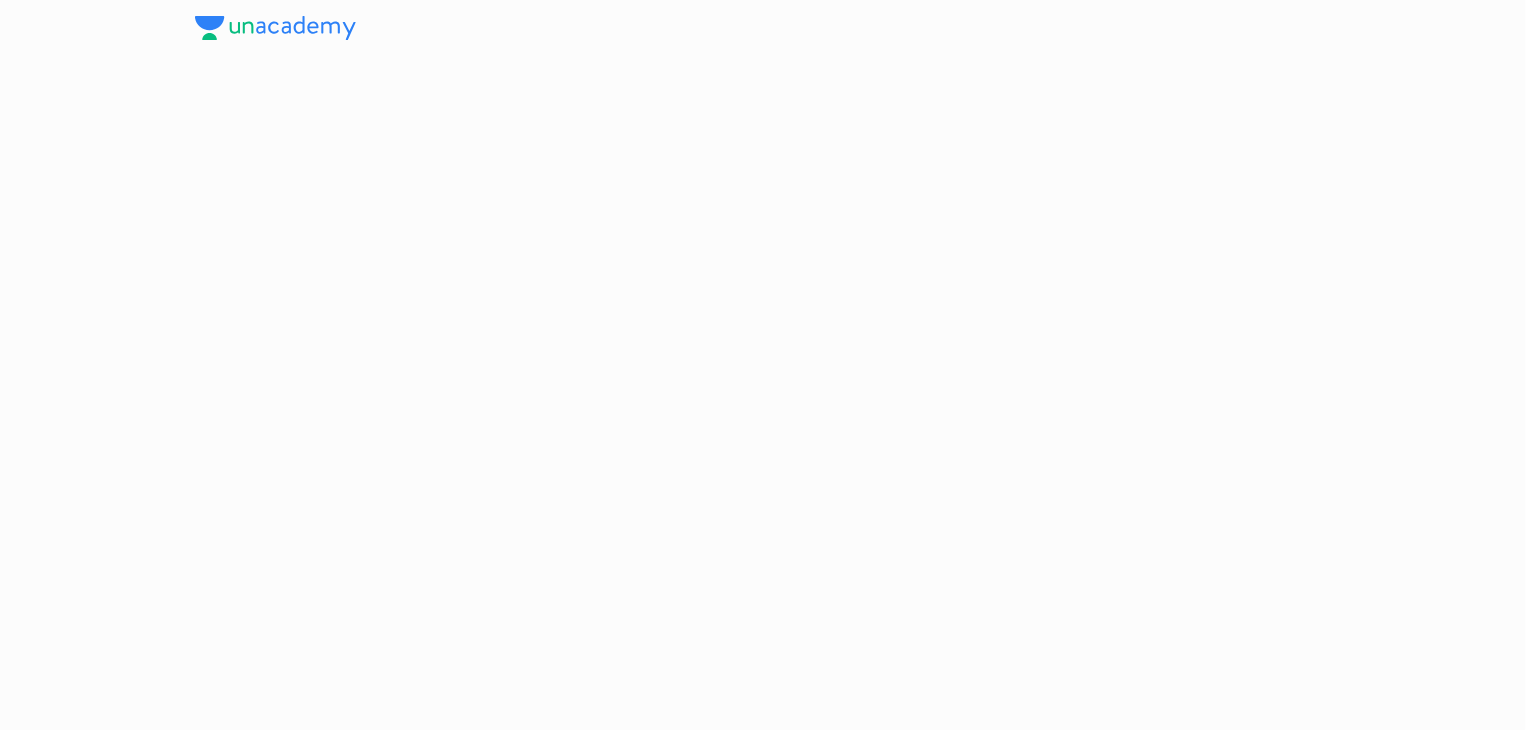 scroll, scrollTop: 0, scrollLeft: 0, axis: both 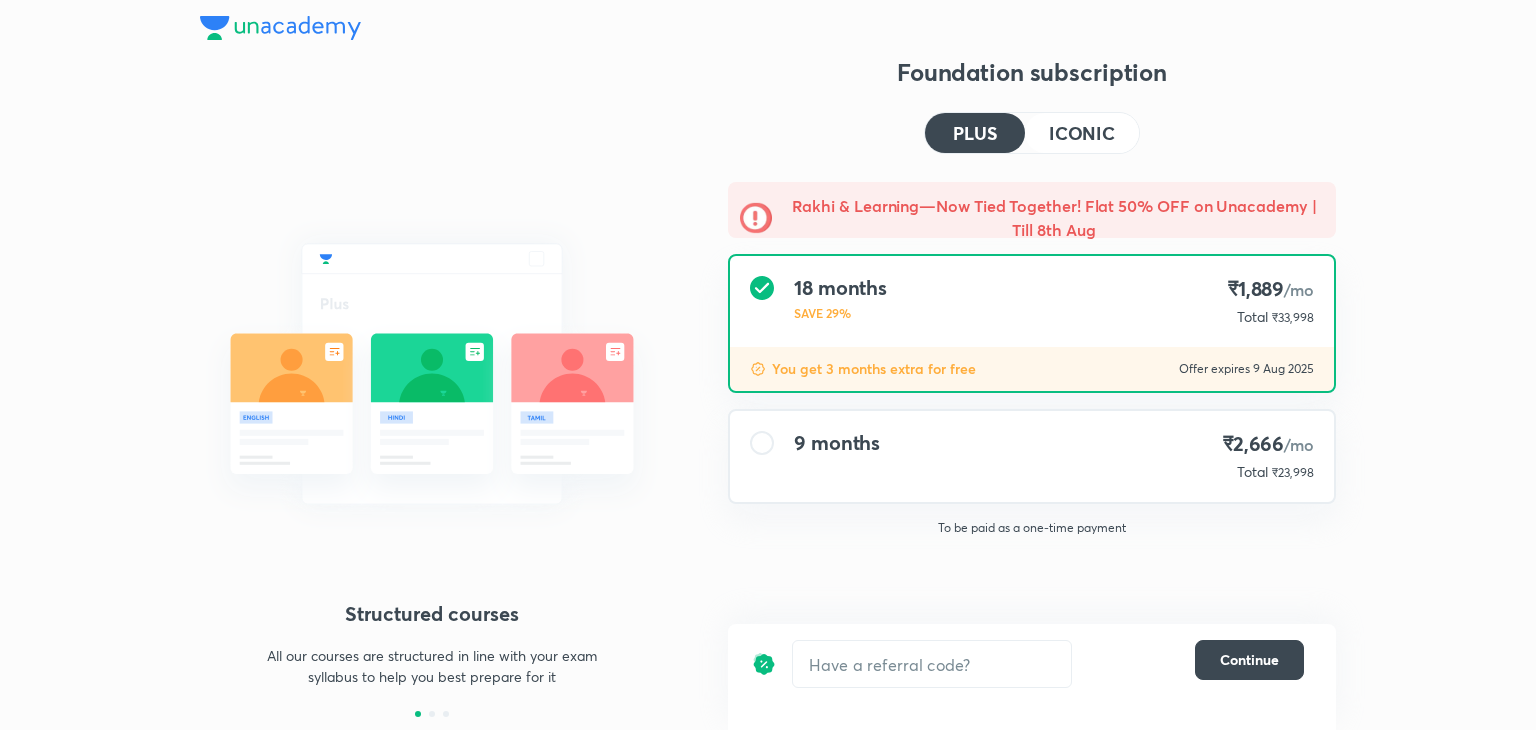 click on "9 months ₹2,666  /mo Total ₹23,998" at bounding box center [1032, 456] 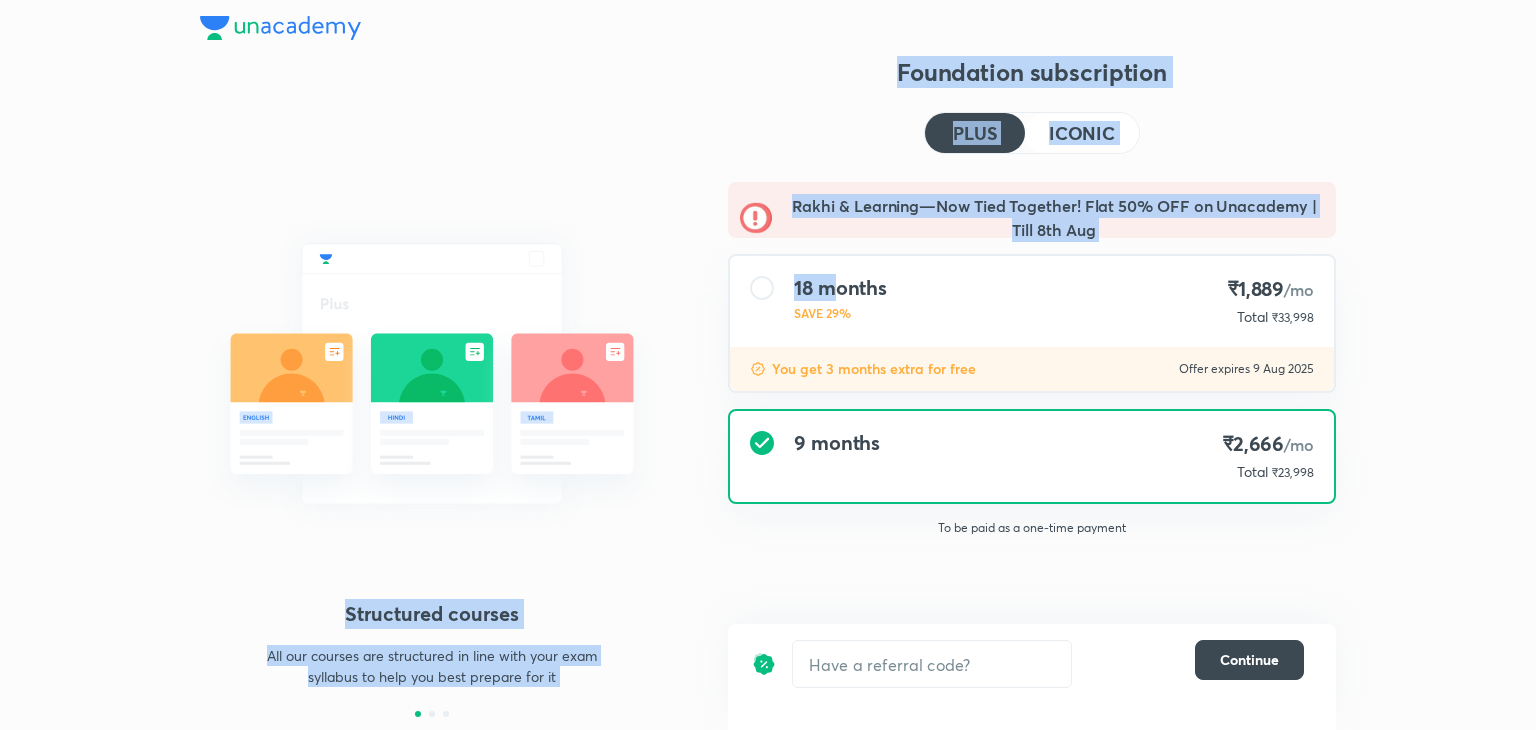 drag, startPoint x: 836, startPoint y: 253, endPoint x: 348, endPoint y: -68, distance: 584.1104 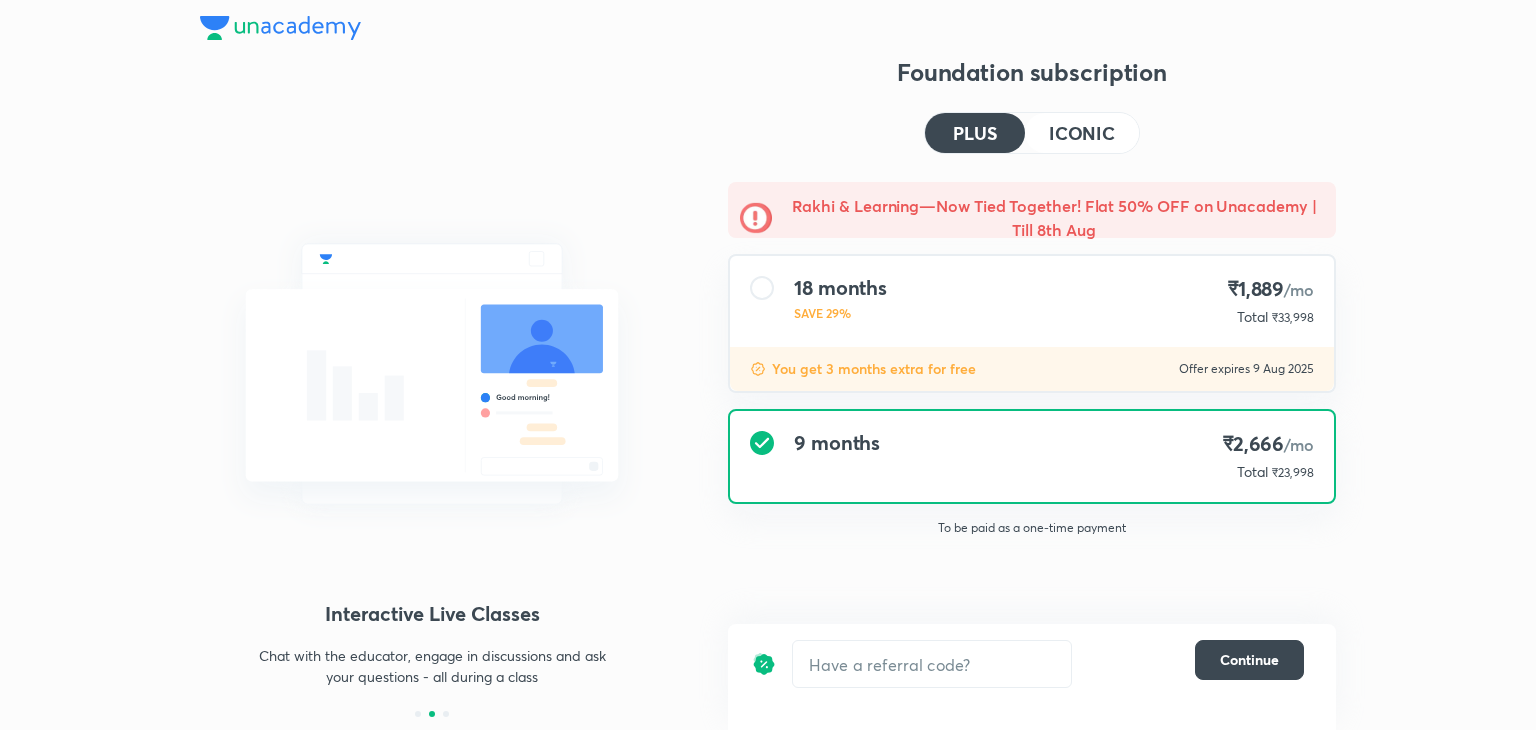 click on "18 months SAVE 29% ₹1,889  /mo Total ₹33,998" at bounding box center (1032, 301) 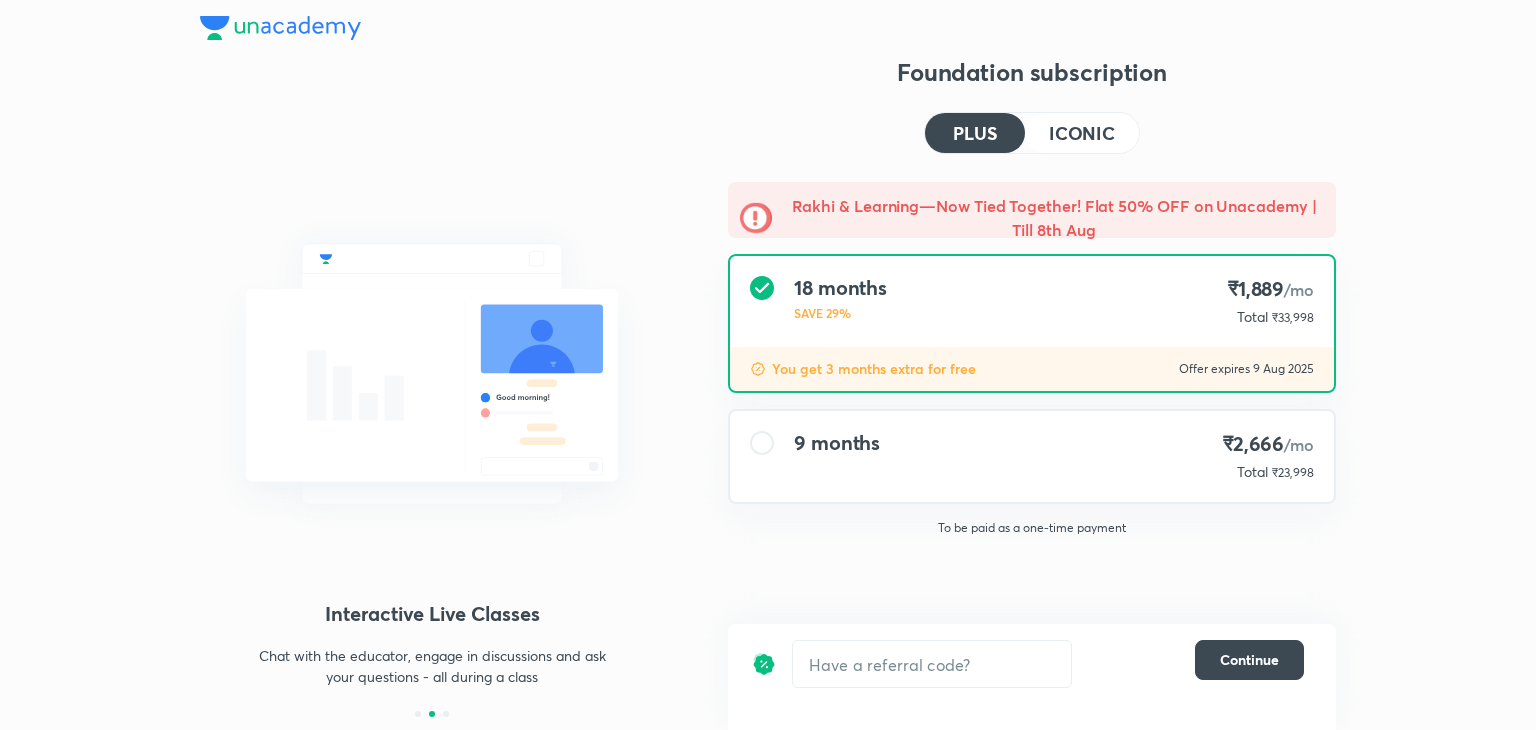 click on "9 months ₹2,666  /mo Total ₹23,998" at bounding box center (1032, 456) 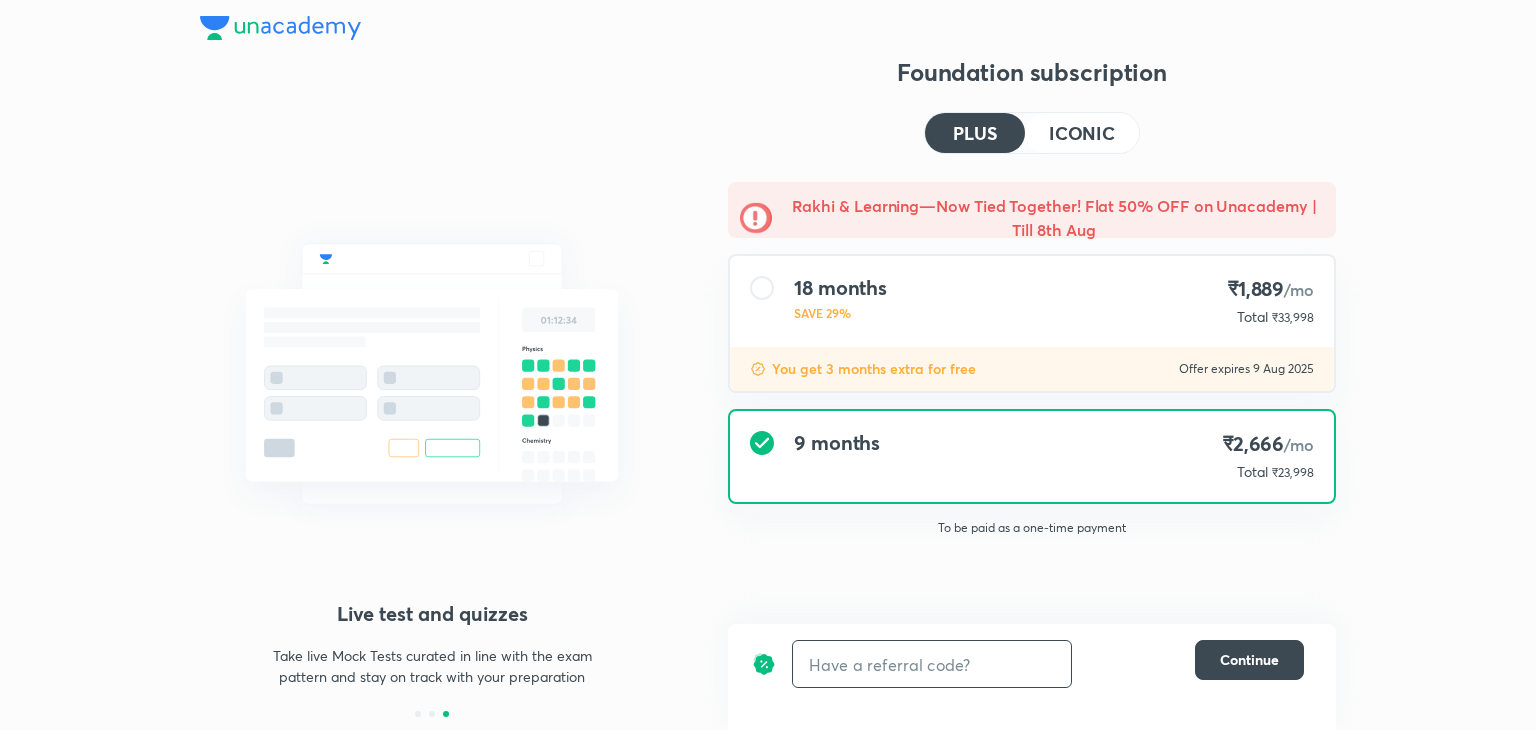 click at bounding box center [932, 664] 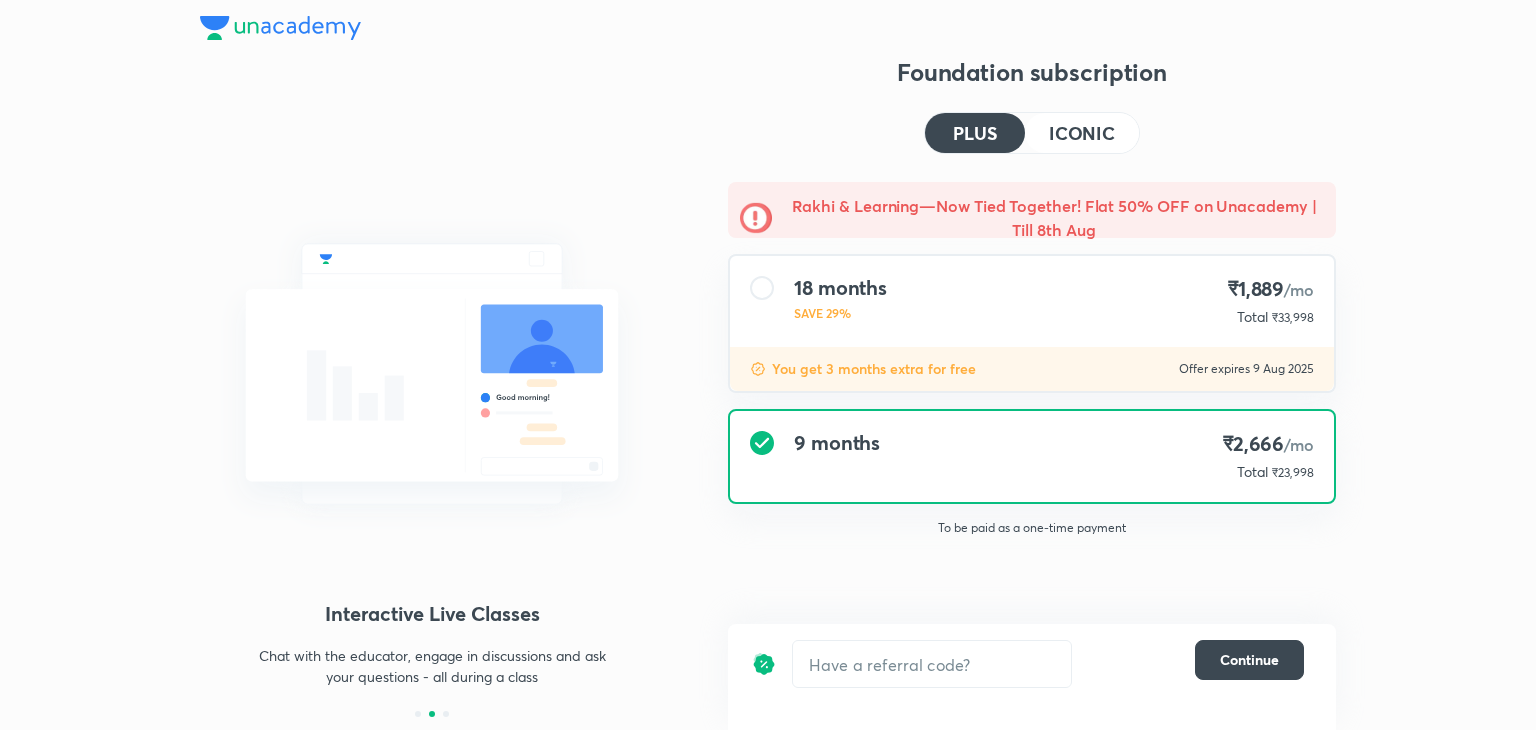 click on "Foundation subscription PLUS ICONIC Rakhi & Learning—Now Tied Together! Flat 50% OFF on Unacademy | Till 8th Aug 18 months SAVE 29% ₹1,889  /mo Total ₹33,998 You get 3 months extra for free Offer expires 9 Aug 2025 9 months ₹2,666  /mo Total ₹23,998 To be paid as a one-time payment ​ Continue" at bounding box center [1032, 386] 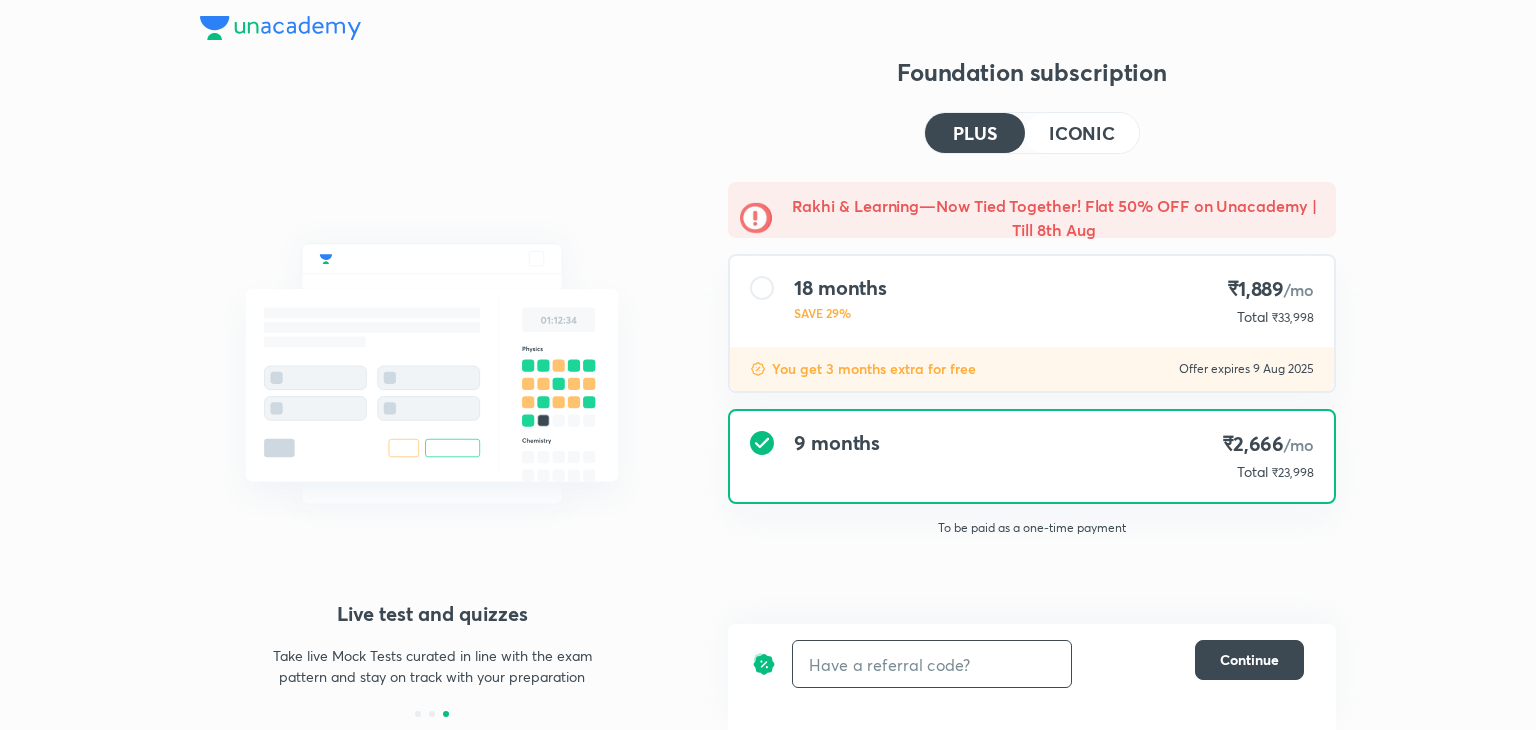 click at bounding box center (932, 664) 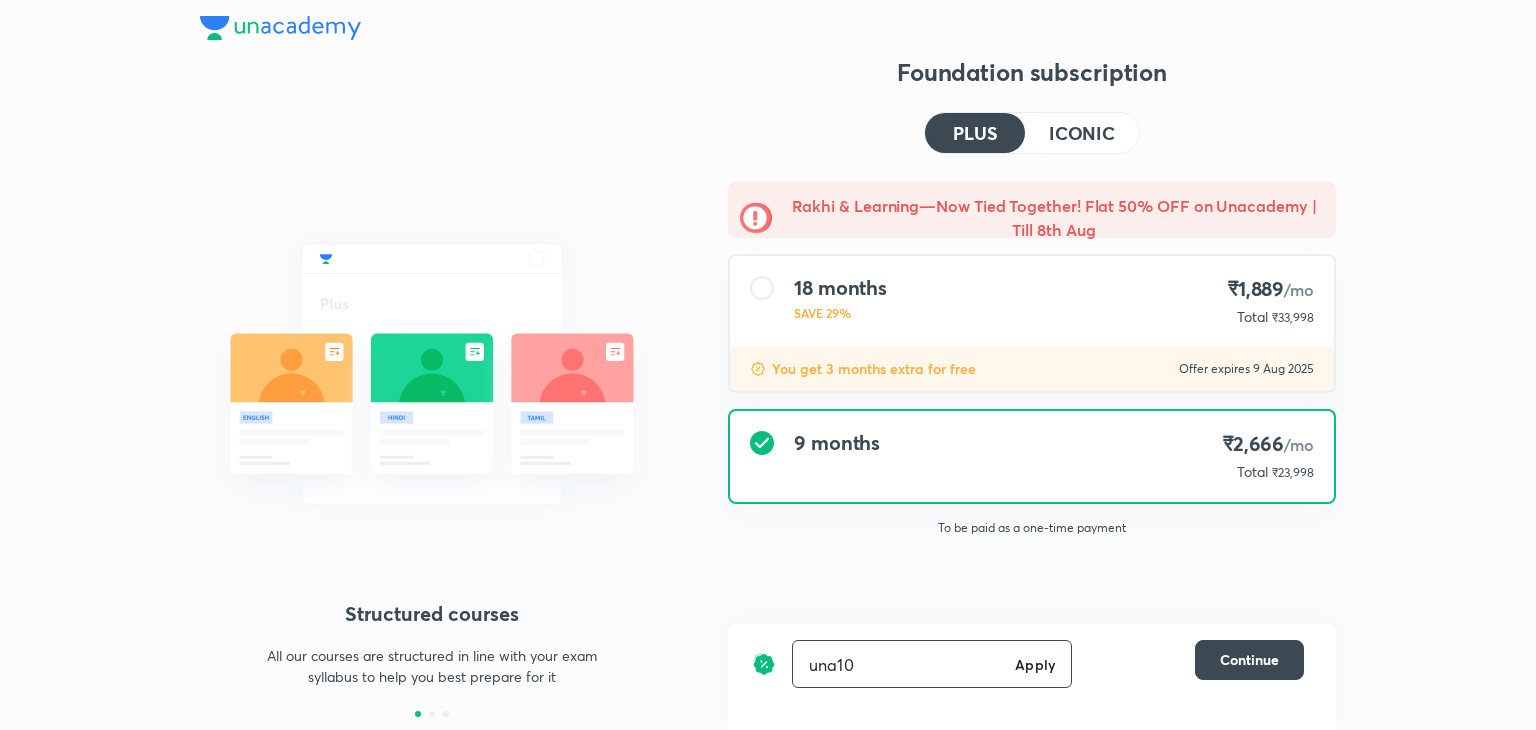 type on "una10" 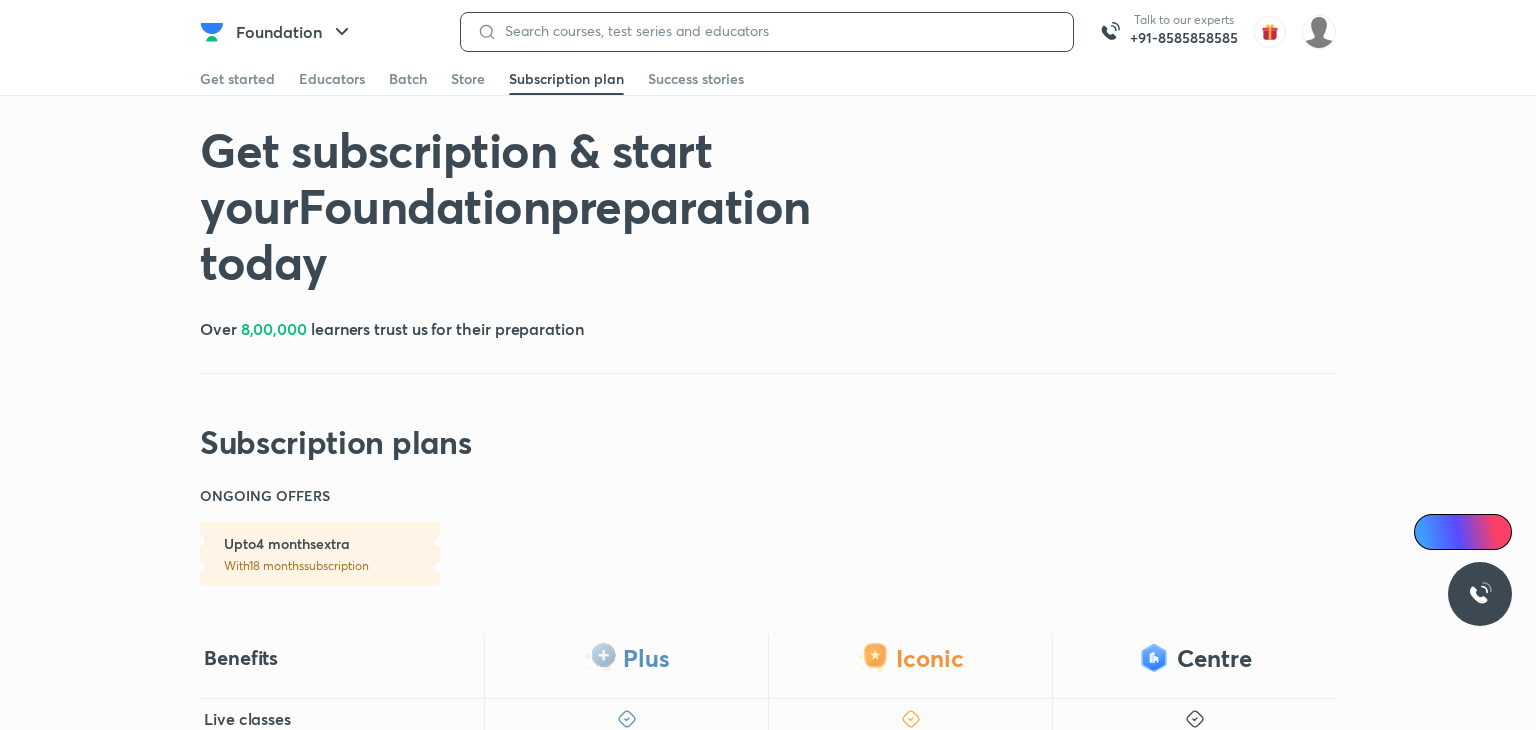 click at bounding box center [777, 31] 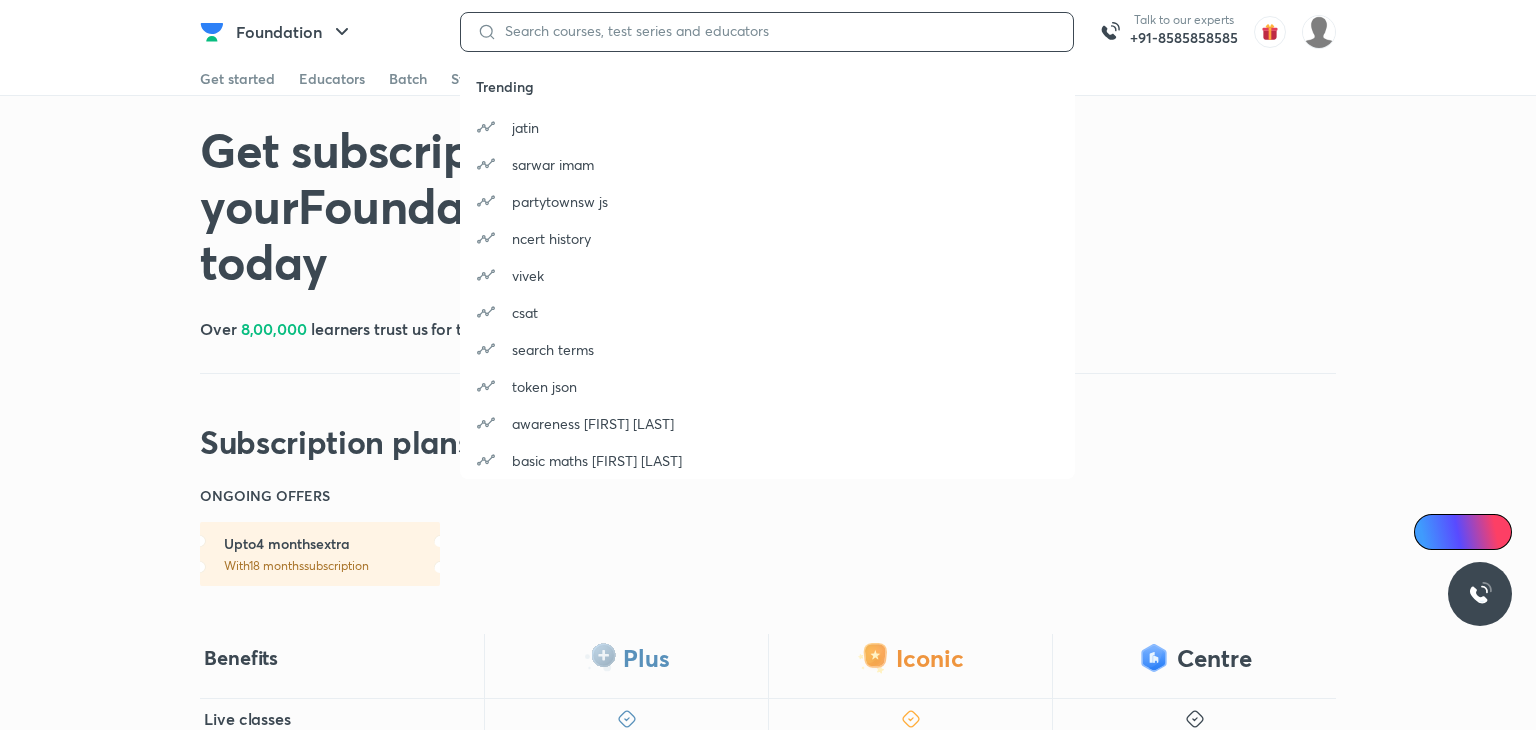 type on "p" 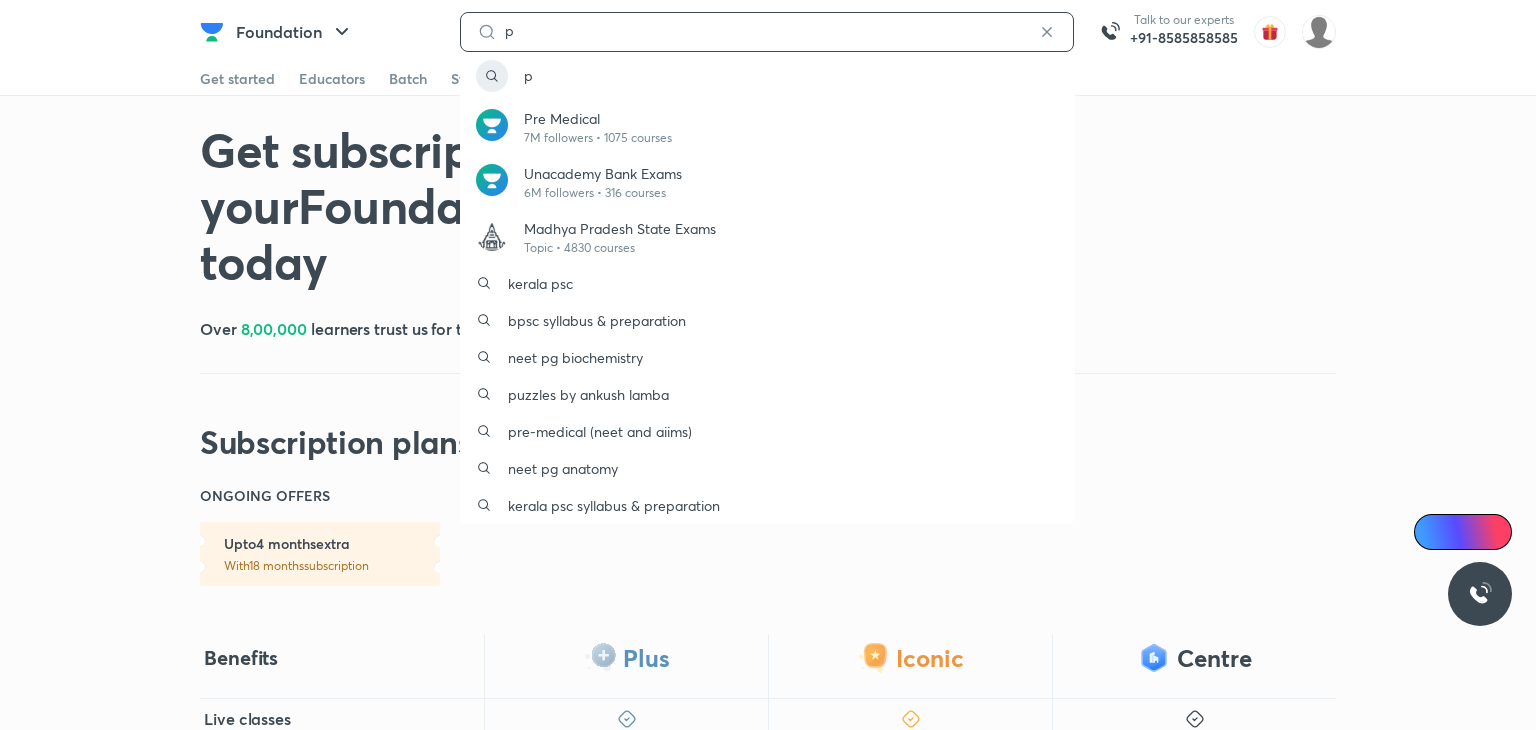 type 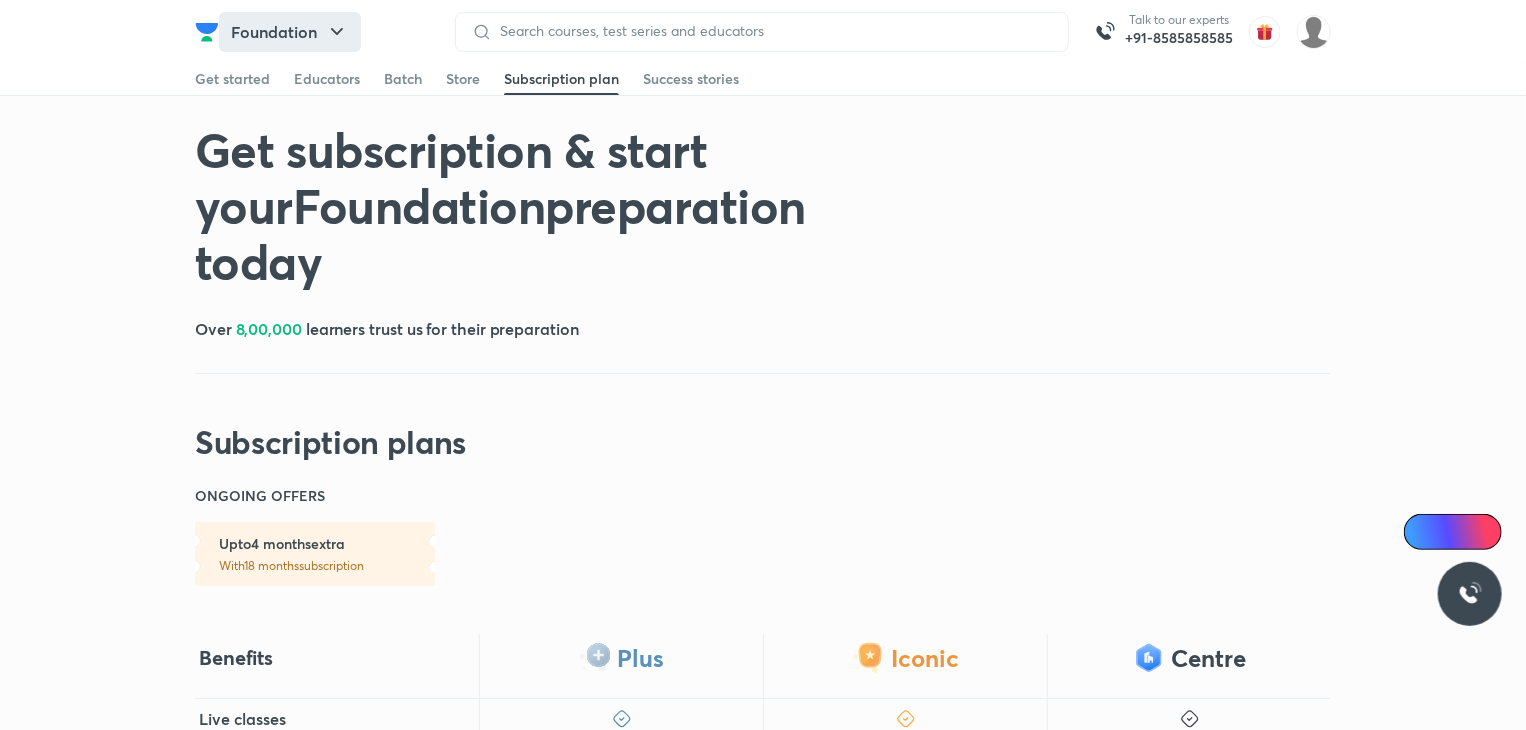 click on "Foundation" at bounding box center (290, 32) 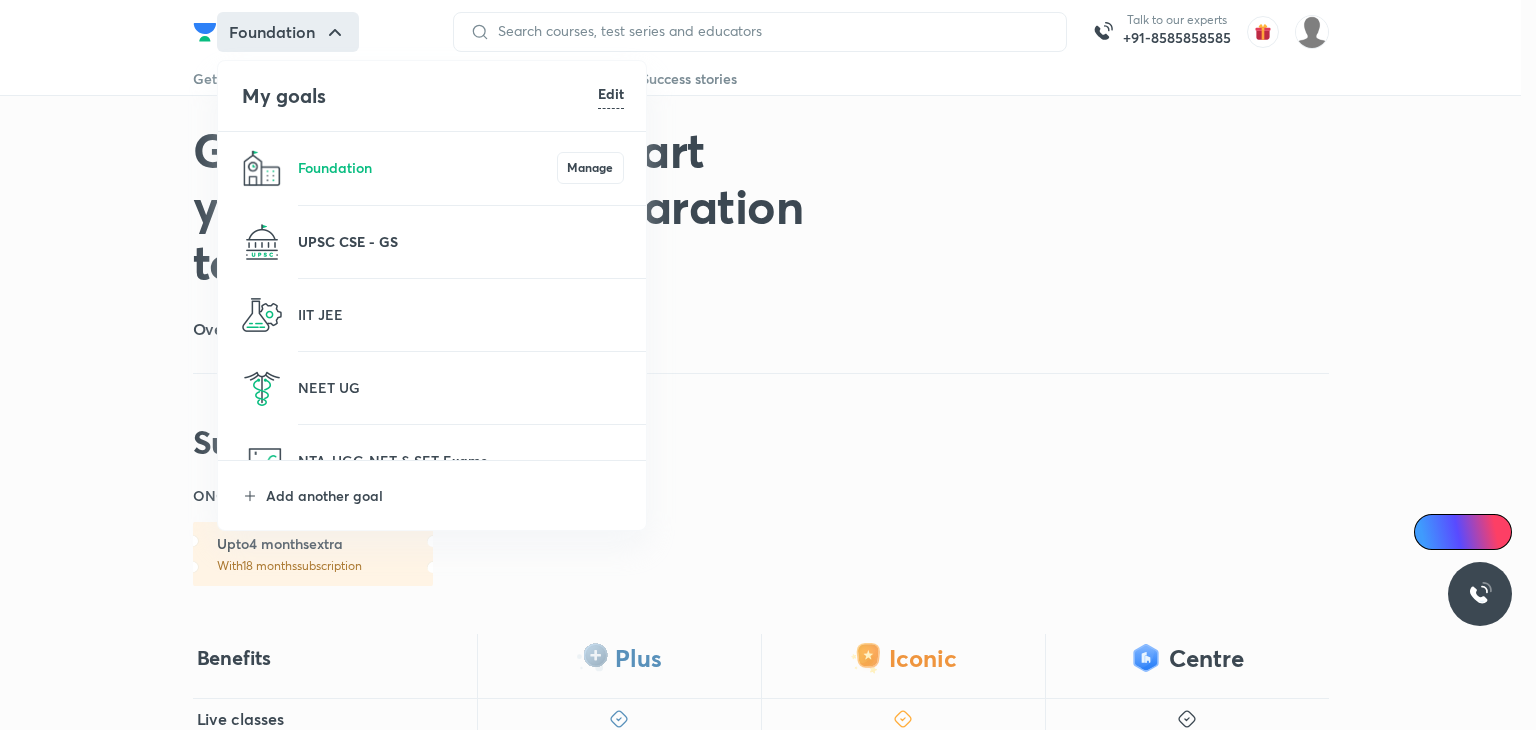 click on "UPSC CSE - GS" at bounding box center (461, 241) 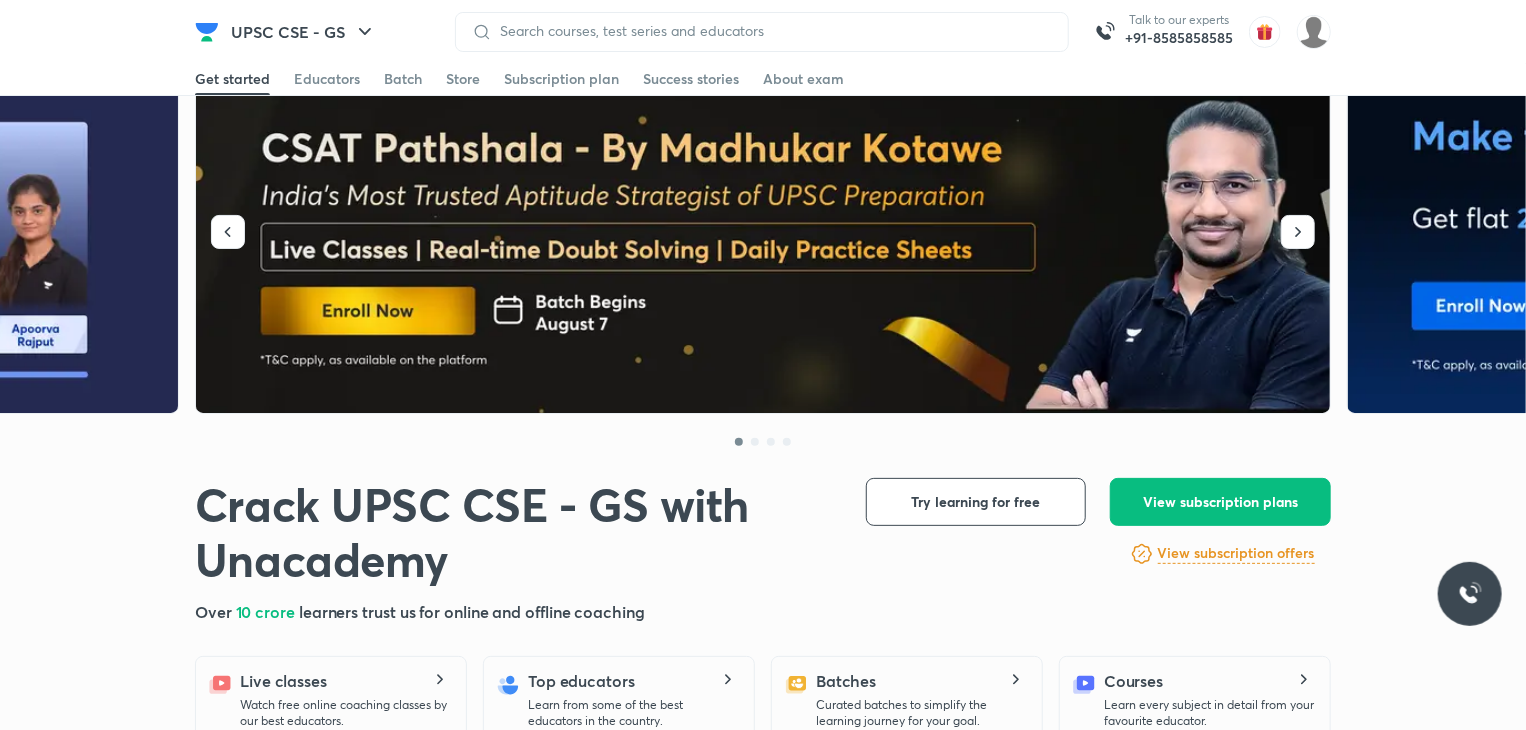 scroll, scrollTop: 96, scrollLeft: 0, axis: vertical 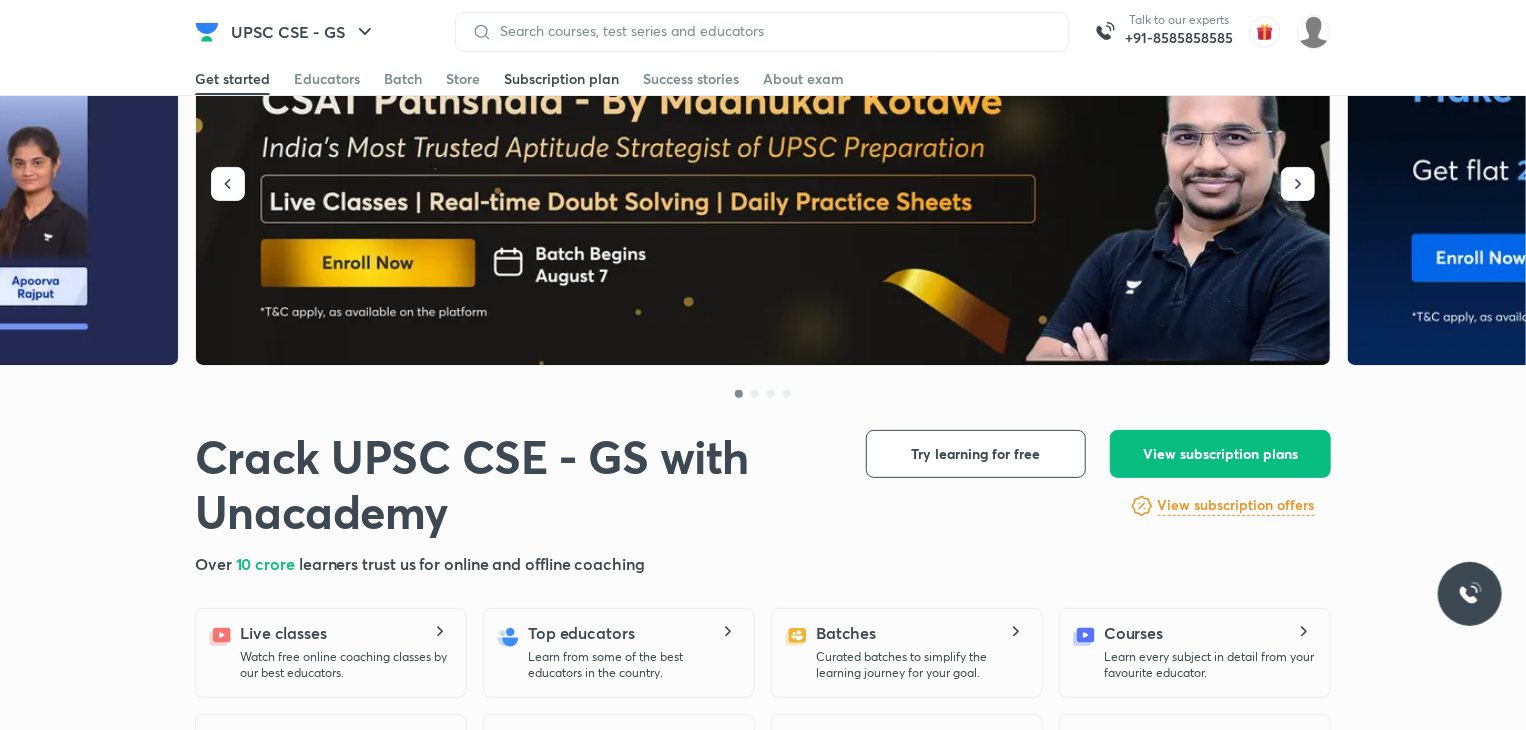 click on "Subscription plan" at bounding box center [561, 79] 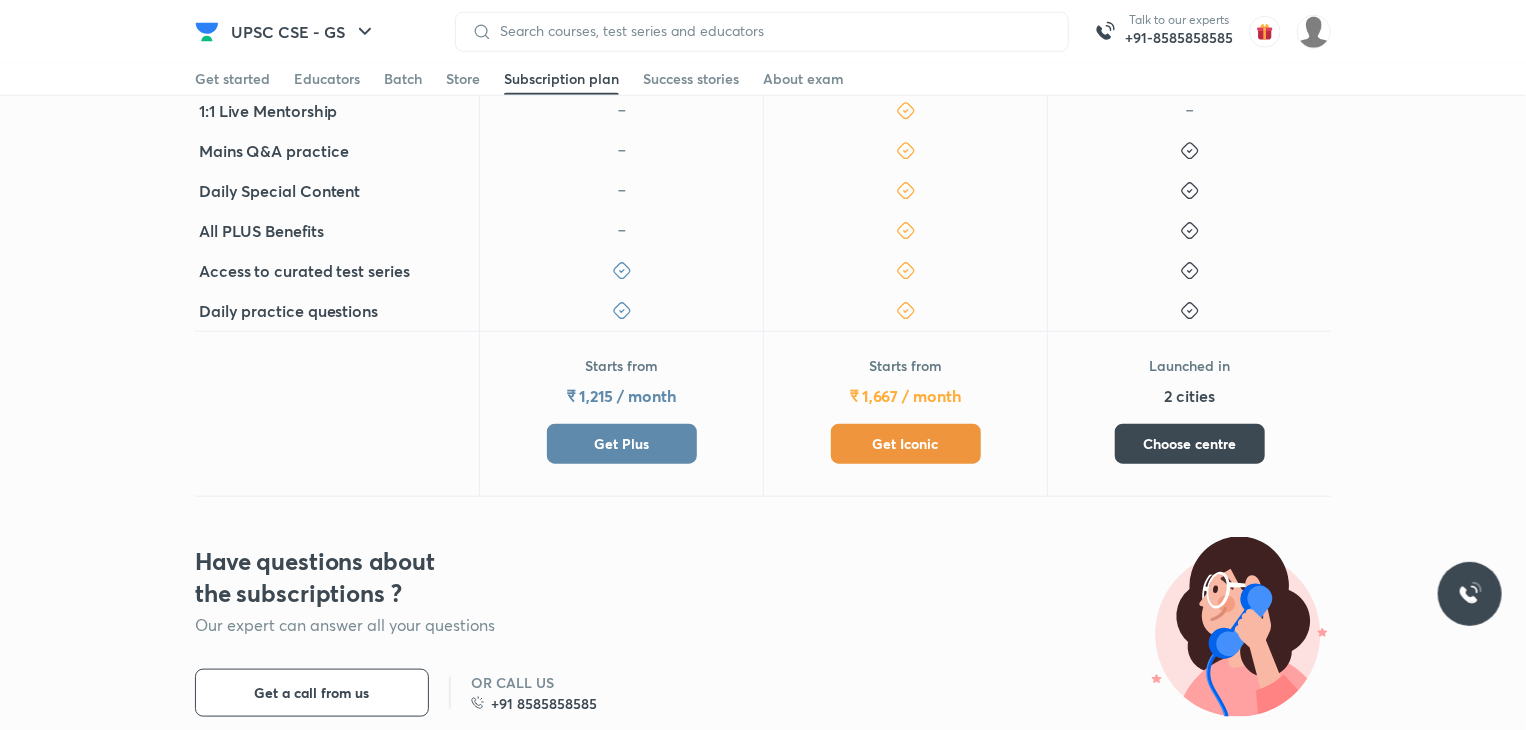 scroll, scrollTop: 814, scrollLeft: 0, axis: vertical 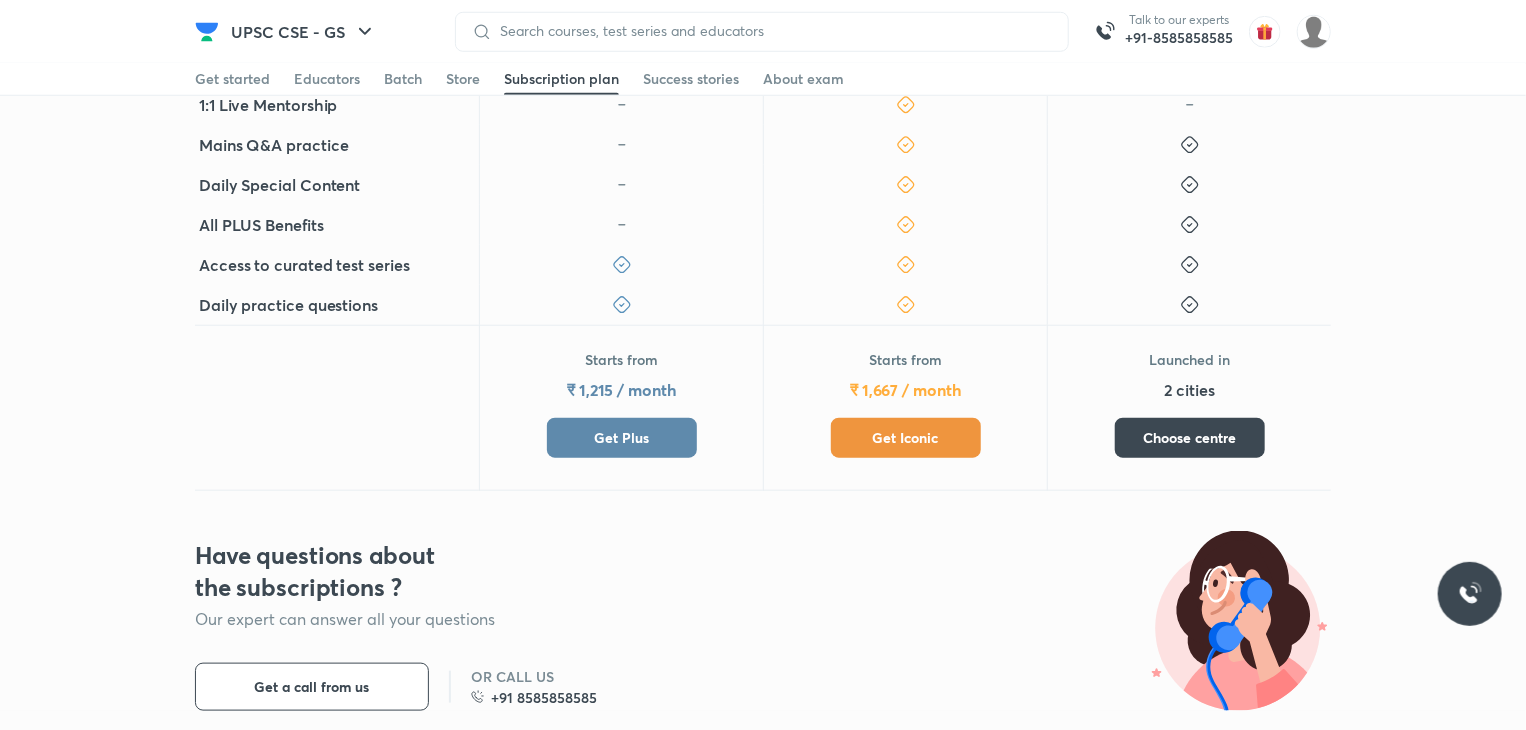 click on "Get Plus" at bounding box center (622, 438) 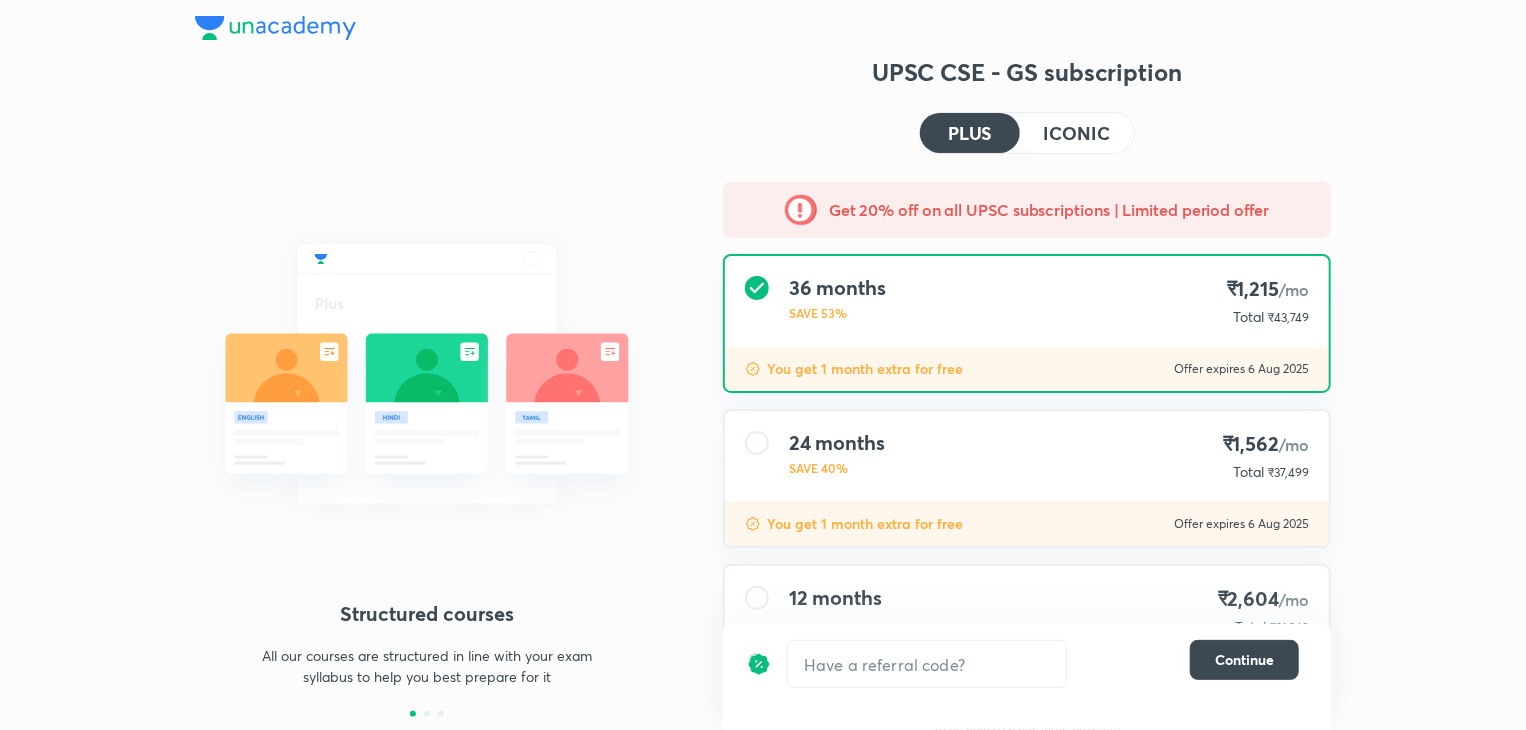scroll, scrollTop: 120, scrollLeft: 0, axis: vertical 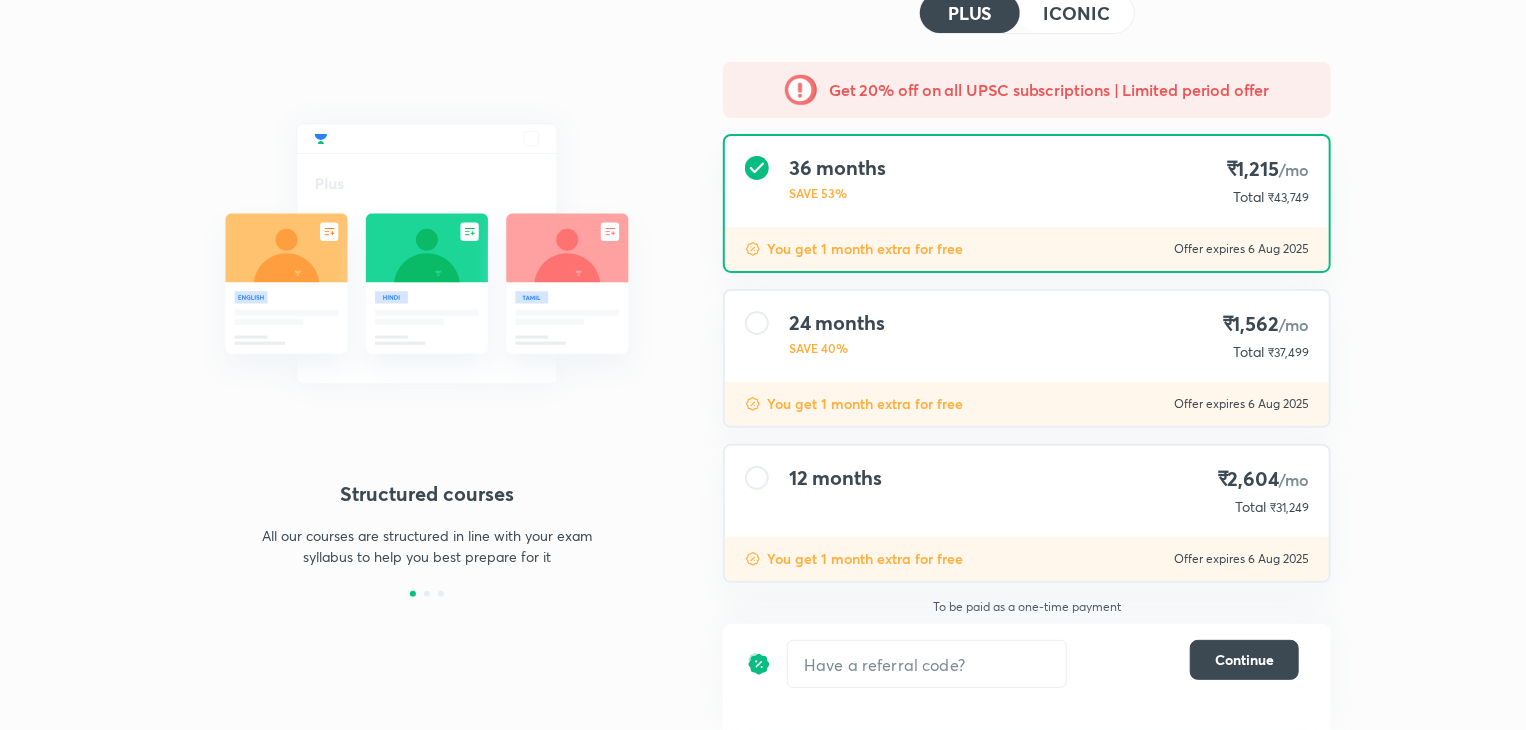 click on "12 months ₹2,604  /mo Total ₹31,249" at bounding box center (1027, 491) 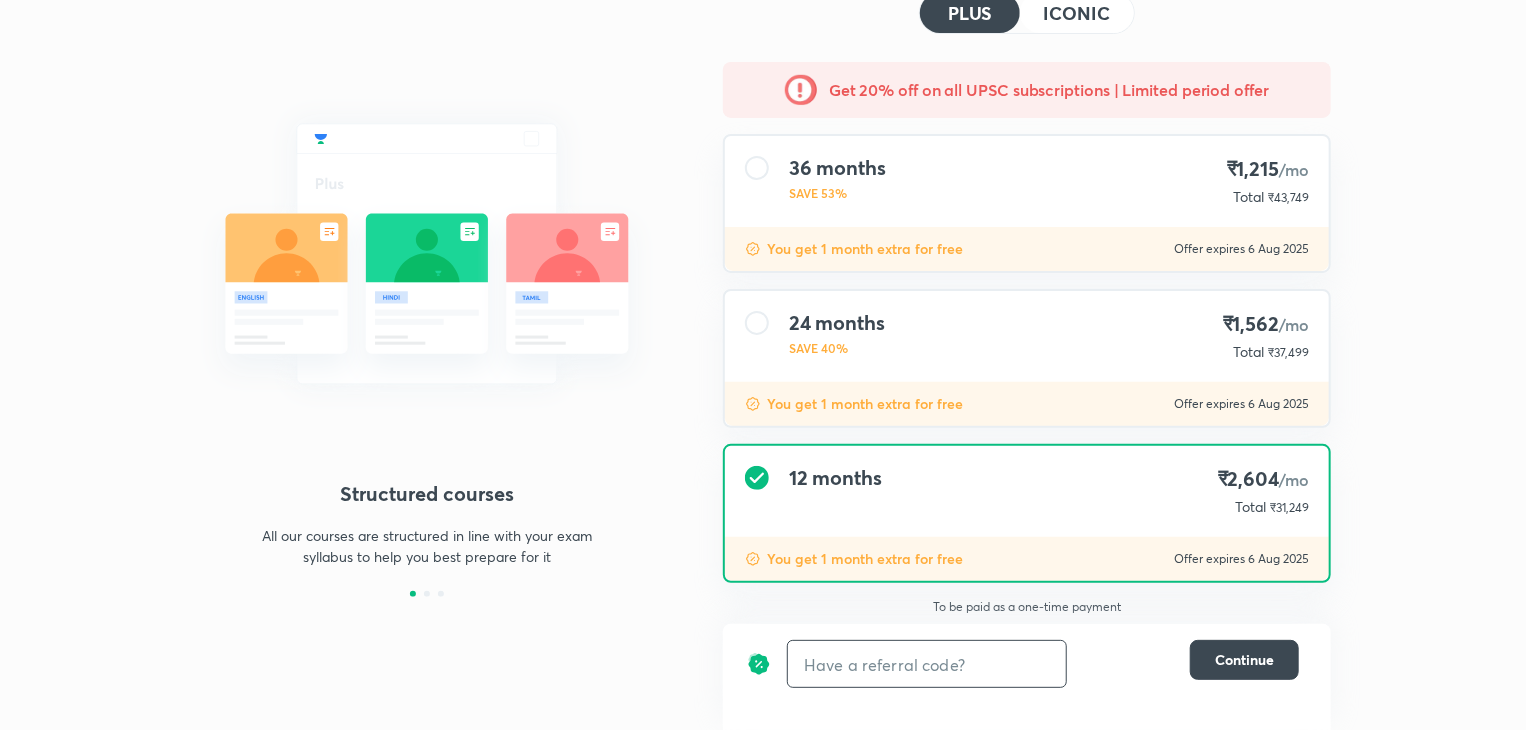 click at bounding box center [927, 664] 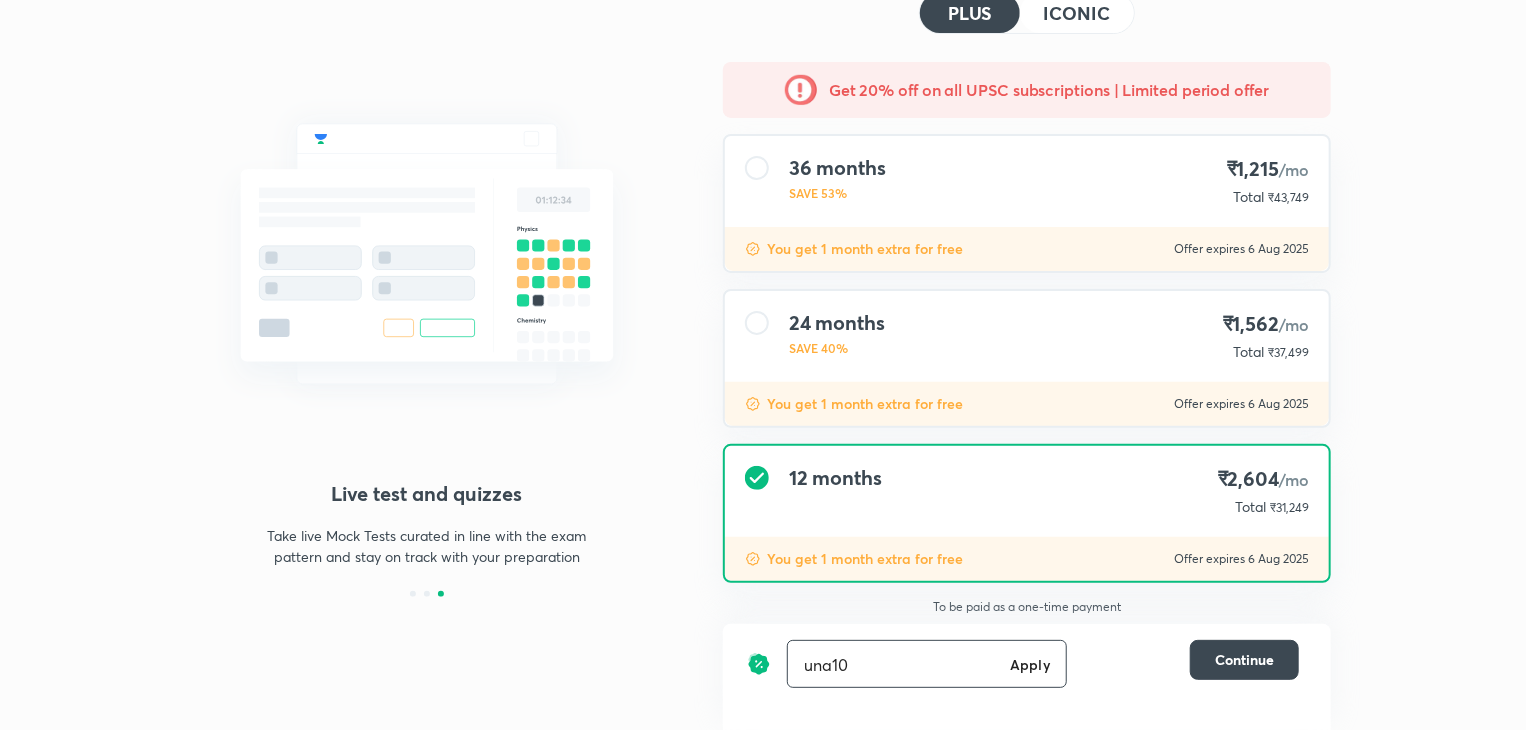 type on "una10" 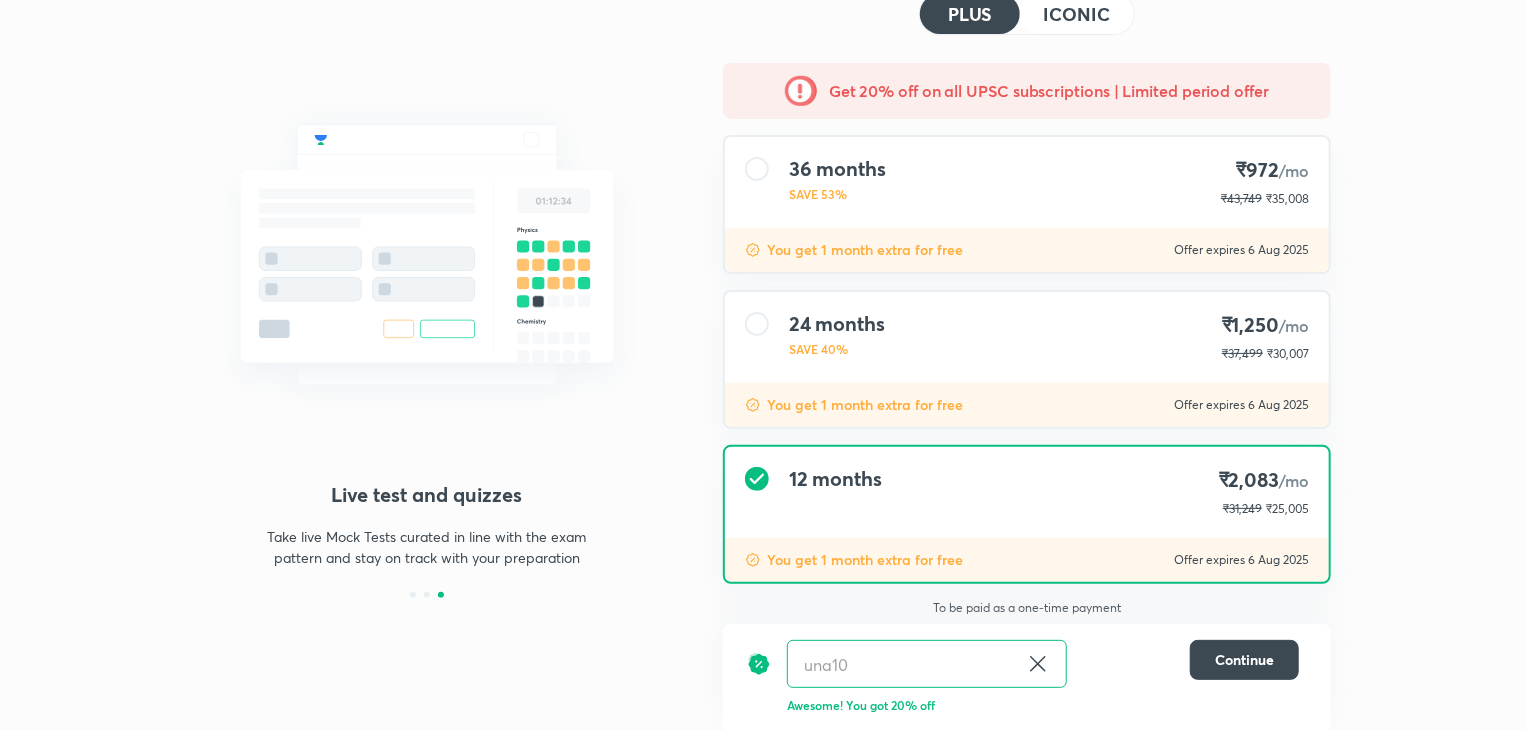 scroll, scrollTop: 117, scrollLeft: 0, axis: vertical 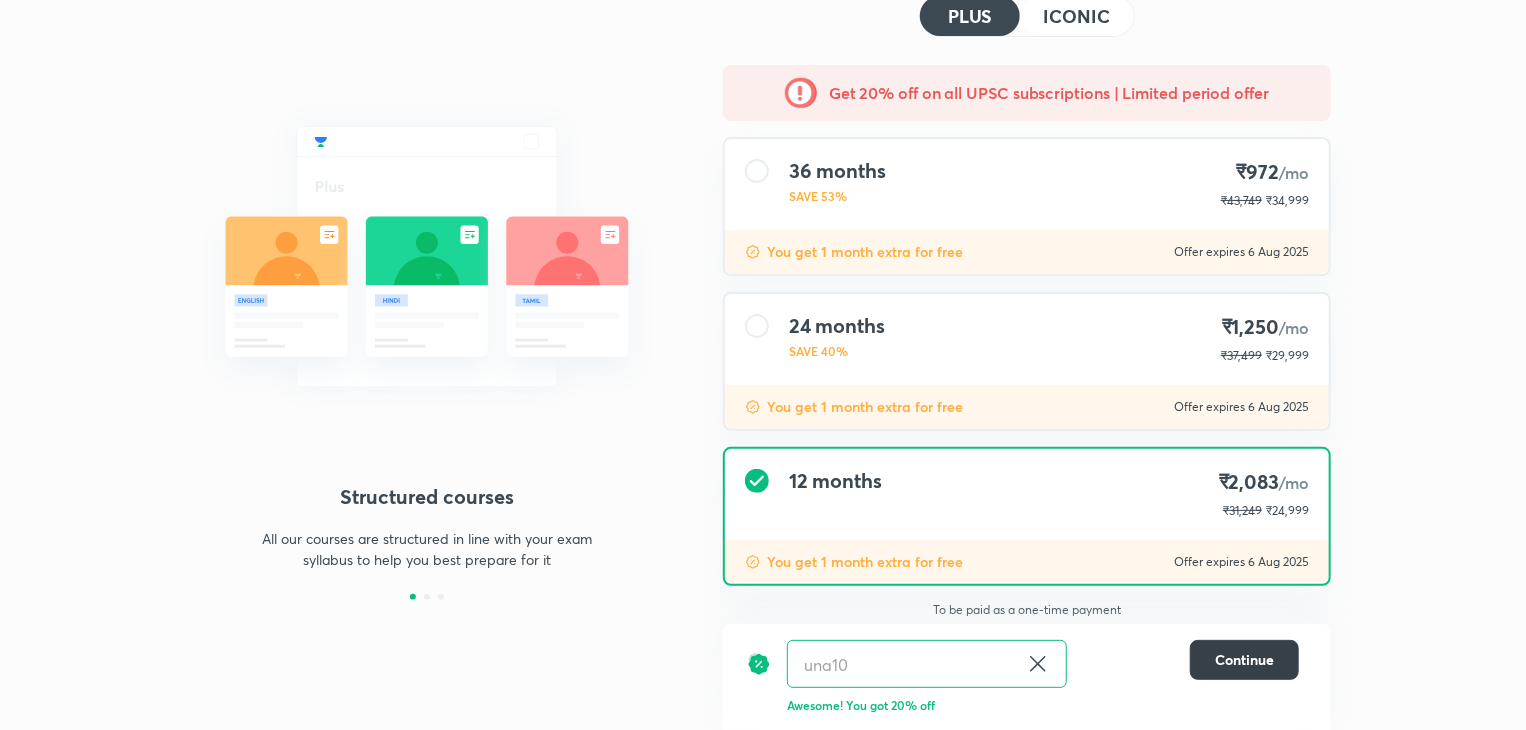 click on "Continue" at bounding box center [1244, 660] 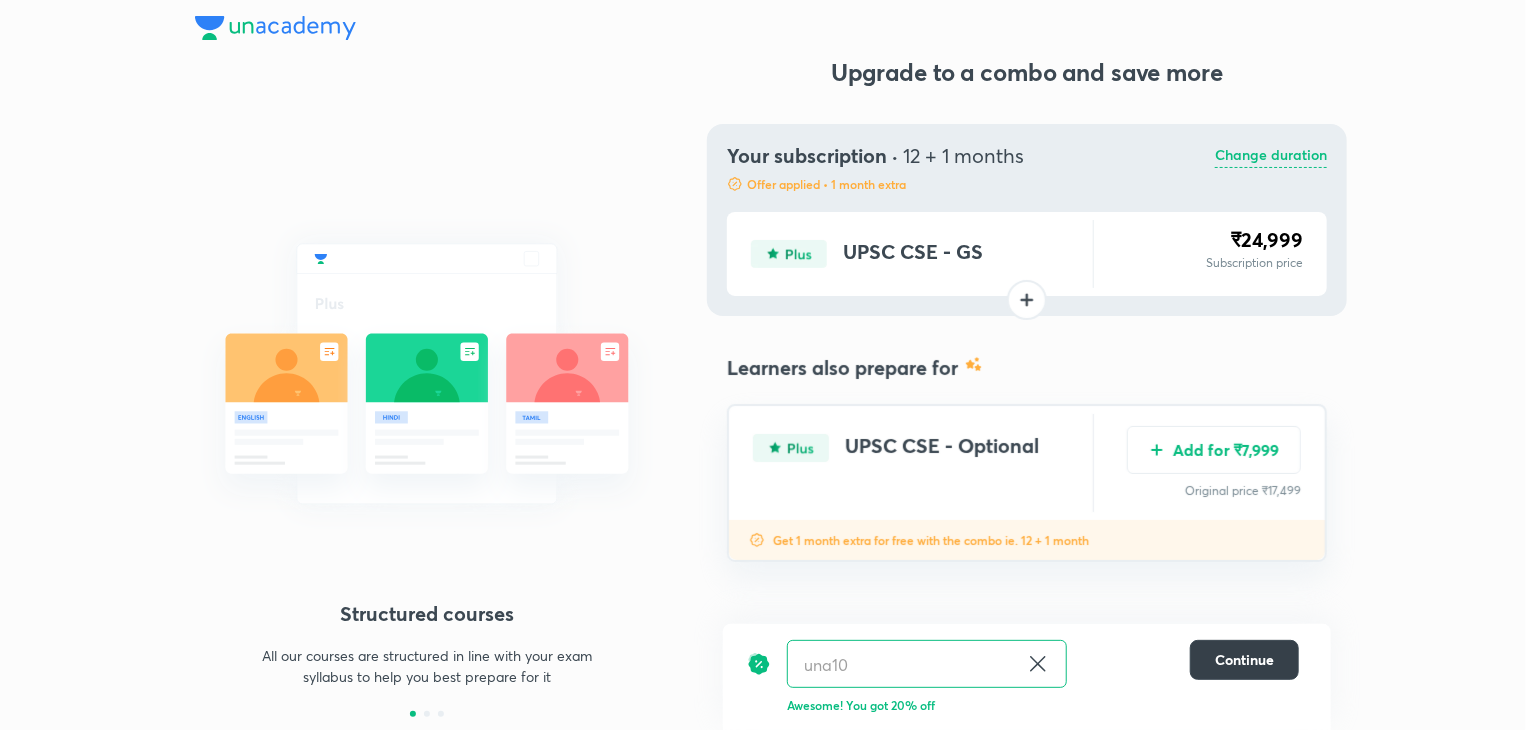 scroll, scrollTop: 0, scrollLeft: 0, axis: both 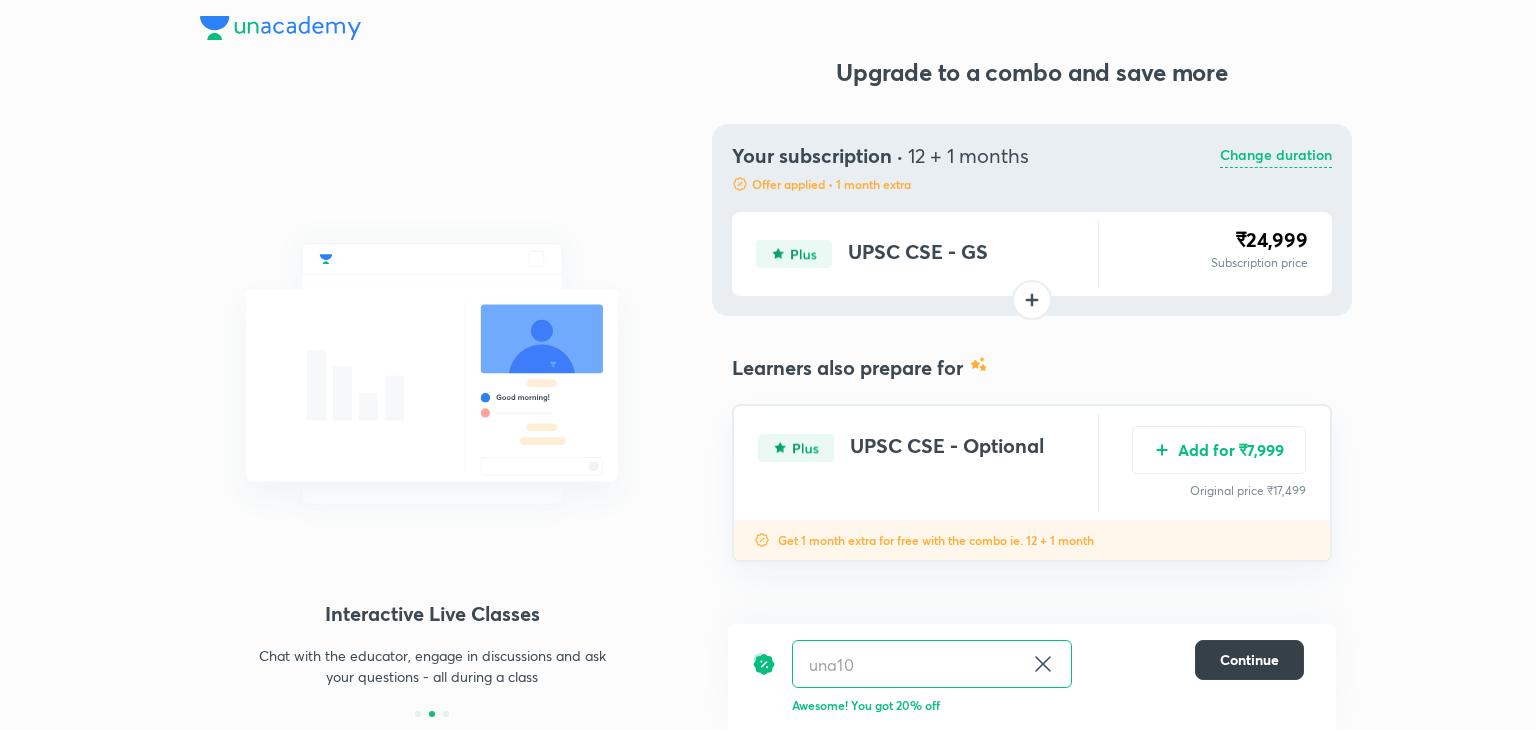 click on "Continue" at bounding box center (1249, 660) 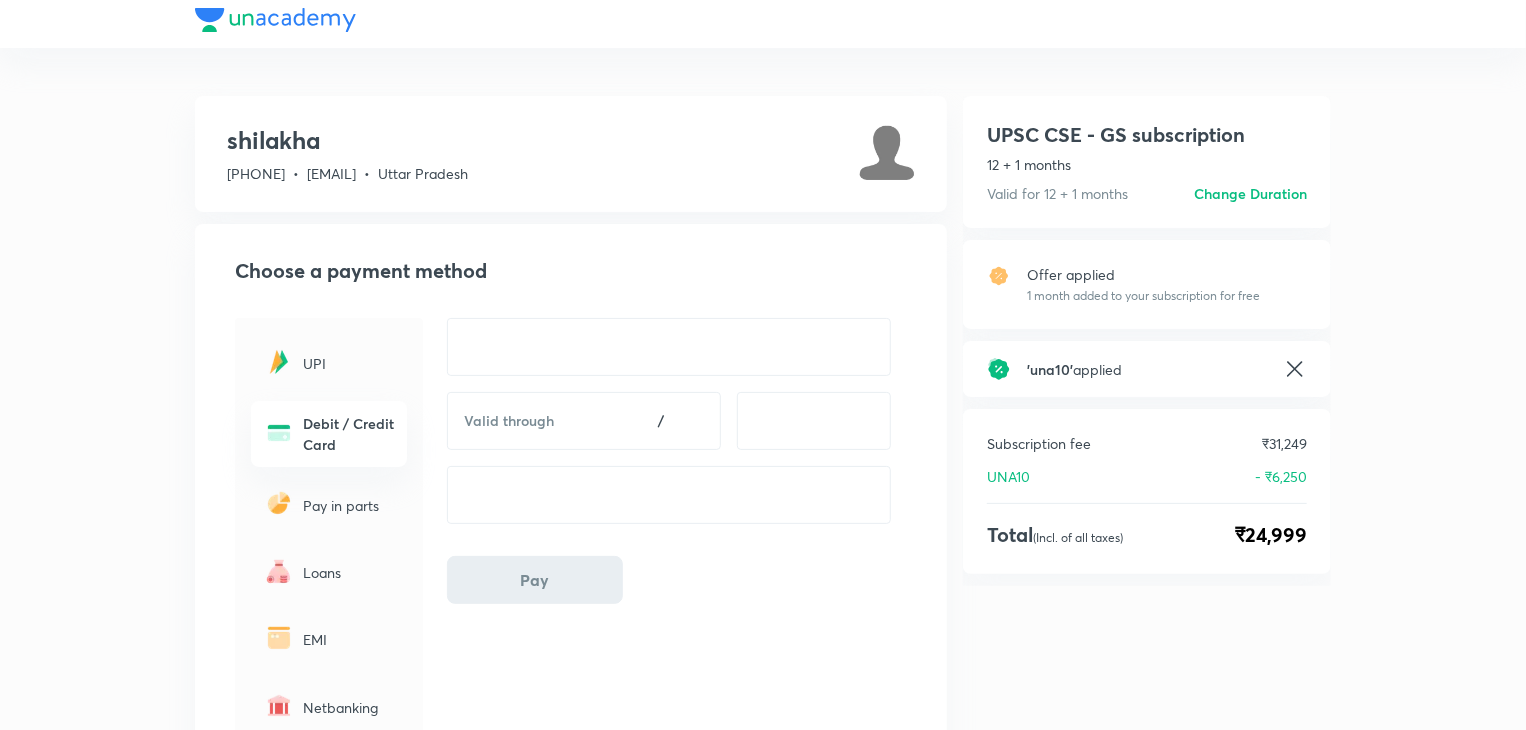 scroll, scrollTop: 0, scrollLeft: 0, axis: both 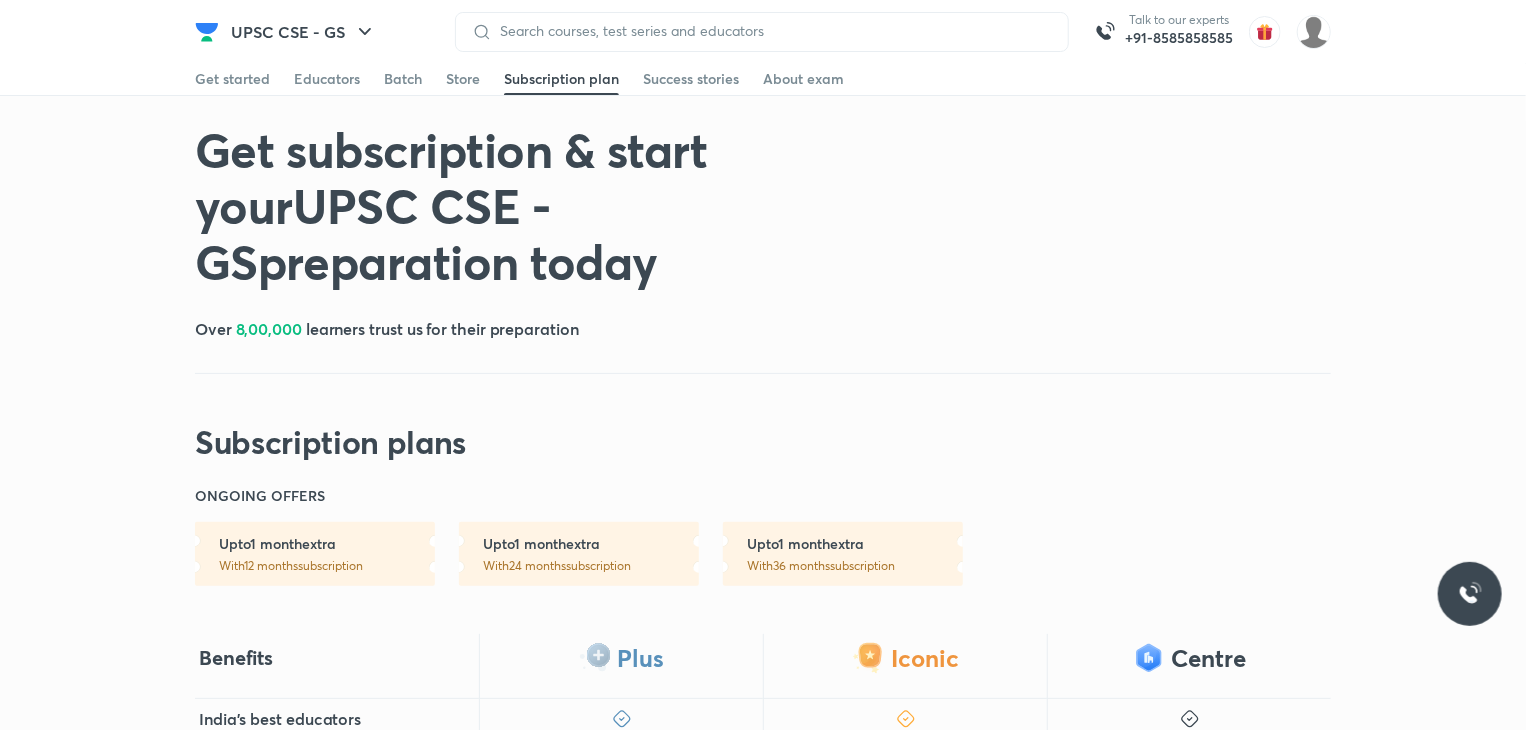 drag, startPoint x: 367, startPoint y: 247, endPoint x: 78, endPoint y: 141, distance: 307.82626 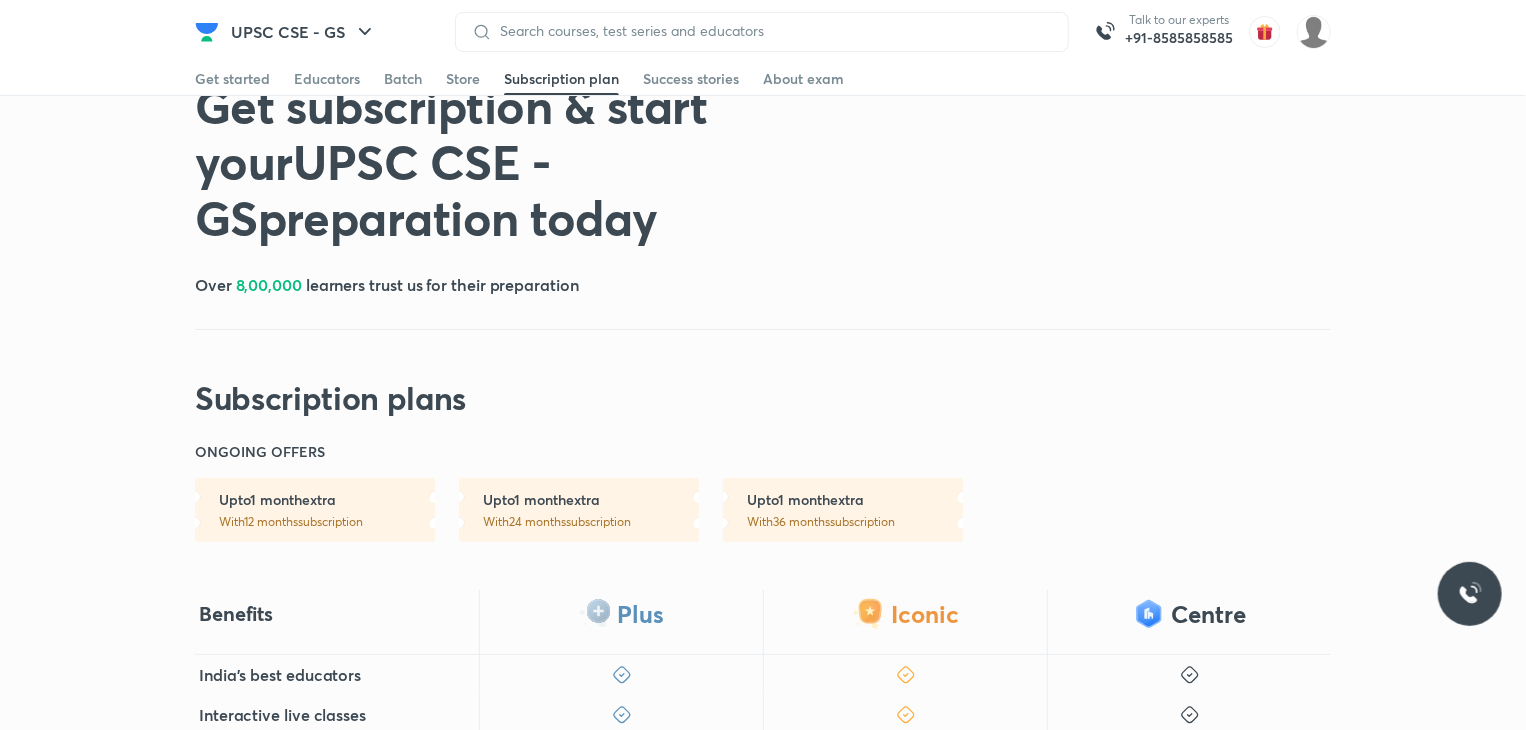 scroll, scrollTop: 0, scrollLeft: 0, axis: both 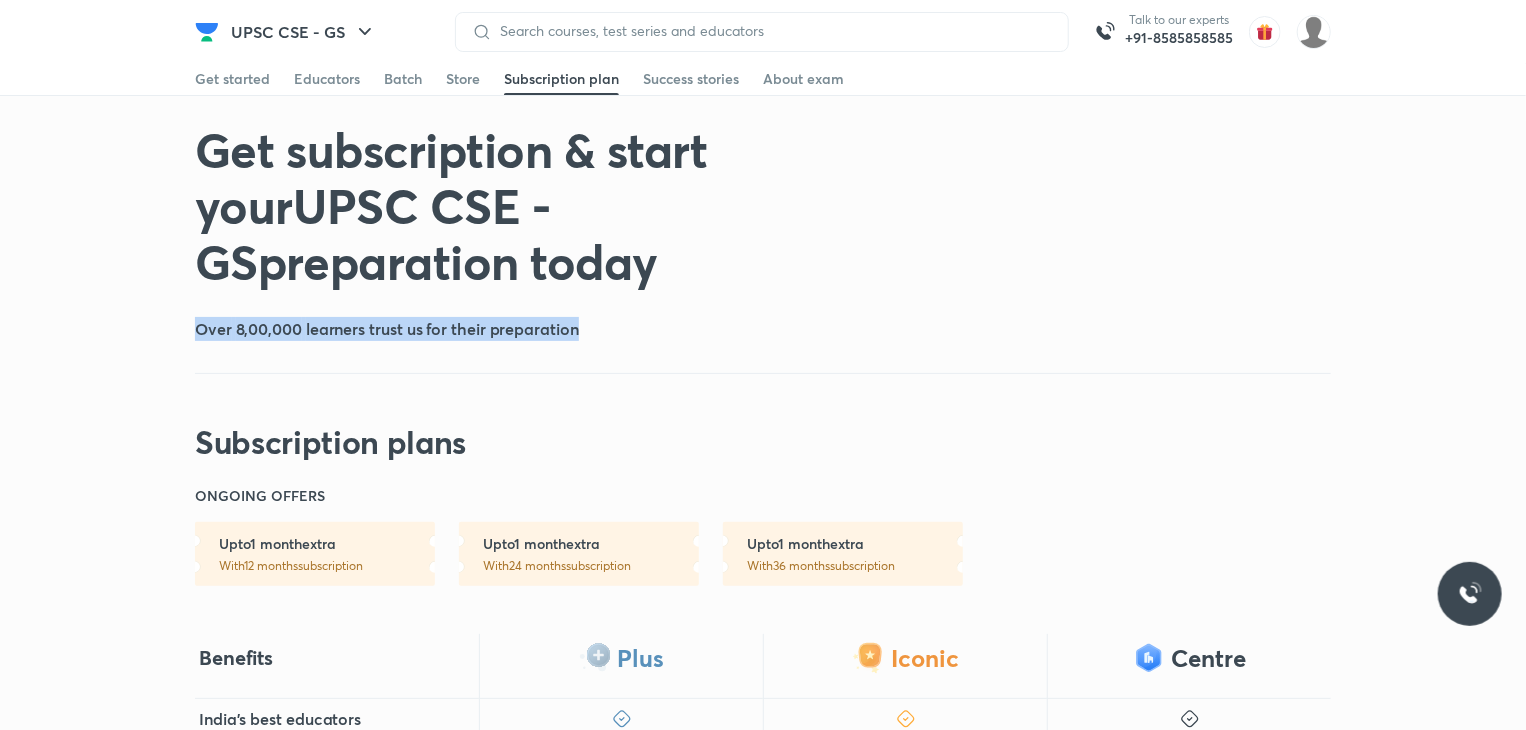 drag, startPoint x: 587, startPoint y: 329, endPoint x: 43, endPoint y: 309, distance: 544.3675 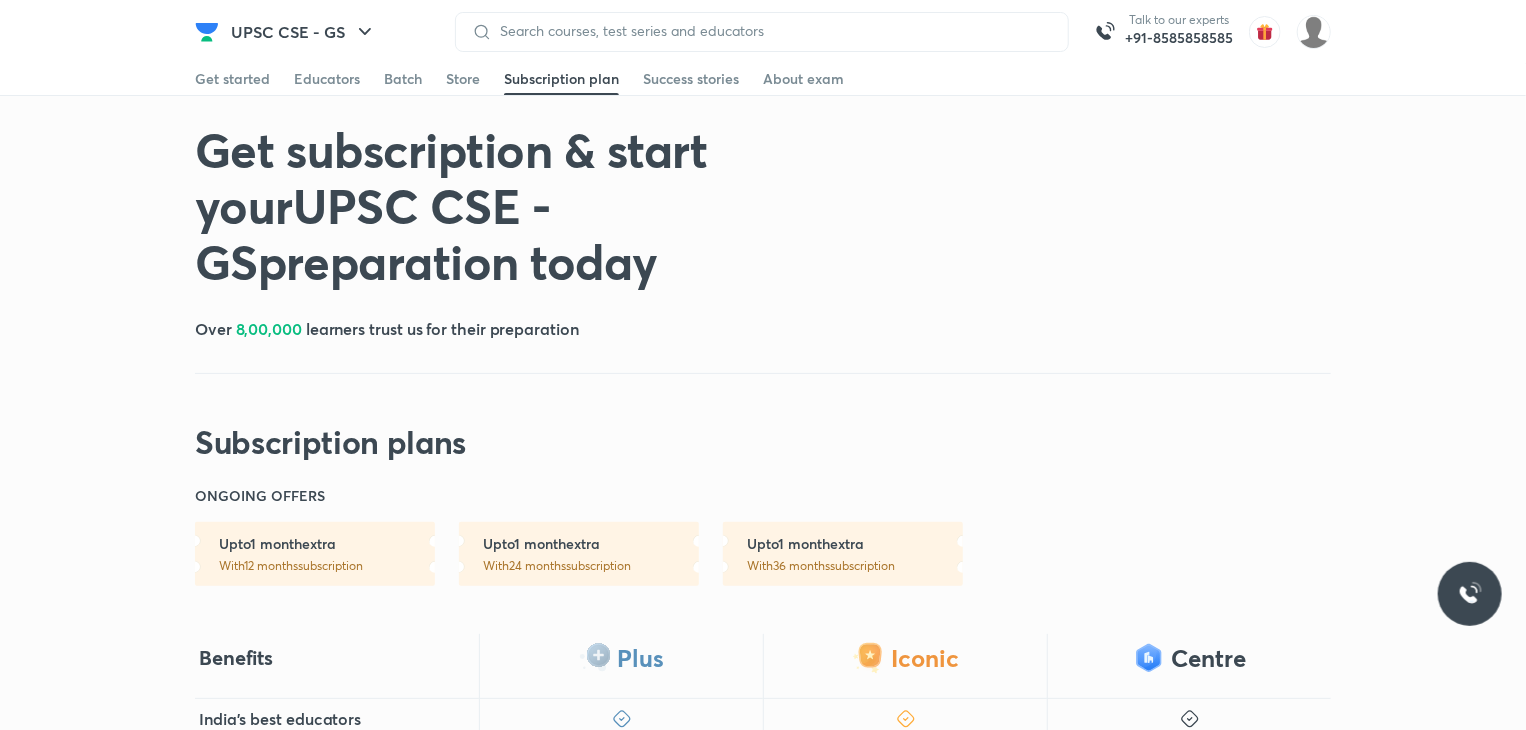 click on "Get subscription & start your  UPSC CSE - GS  preparation today" at bounding box center [536, 205] 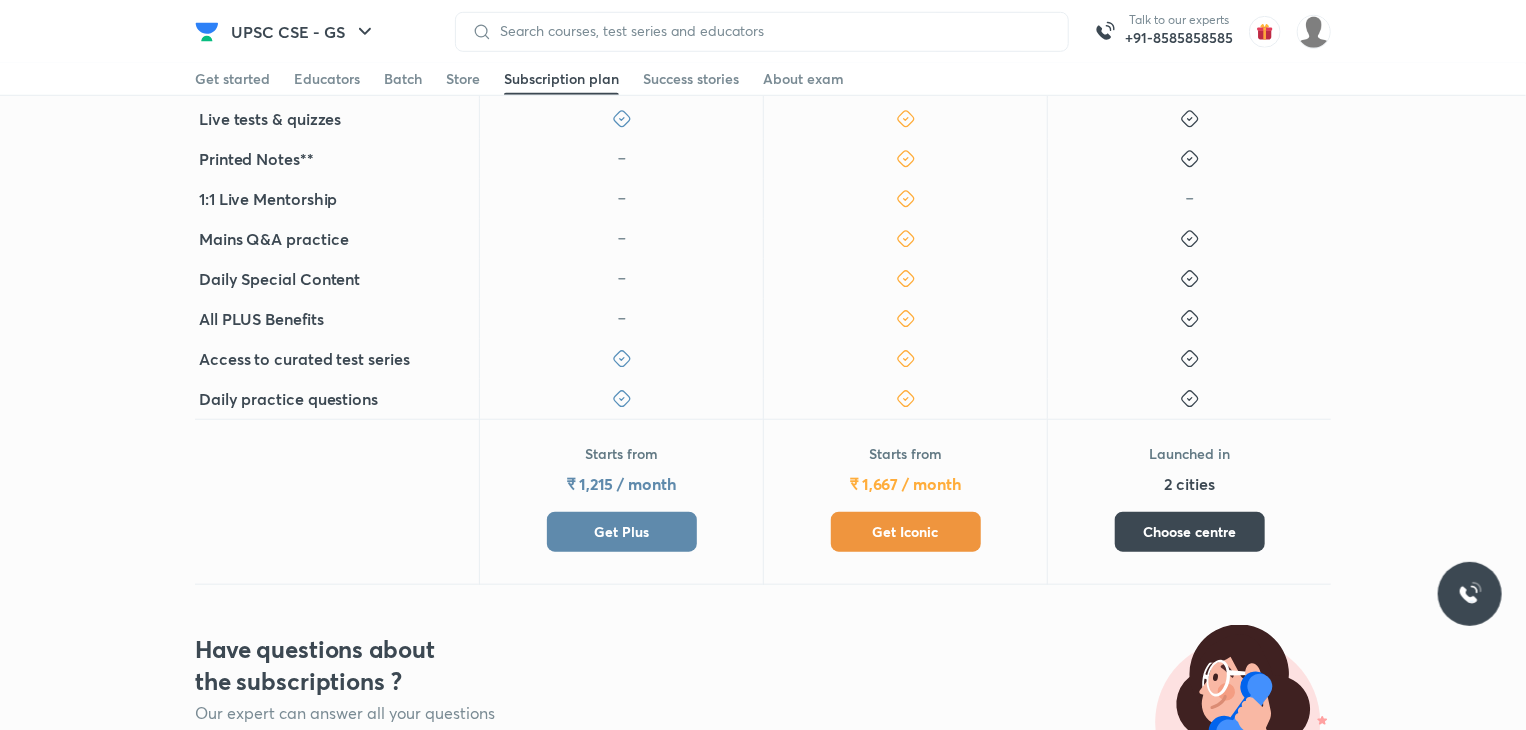 scroll, scrollTop: 722, scrollLeft: 0, axis: vertical 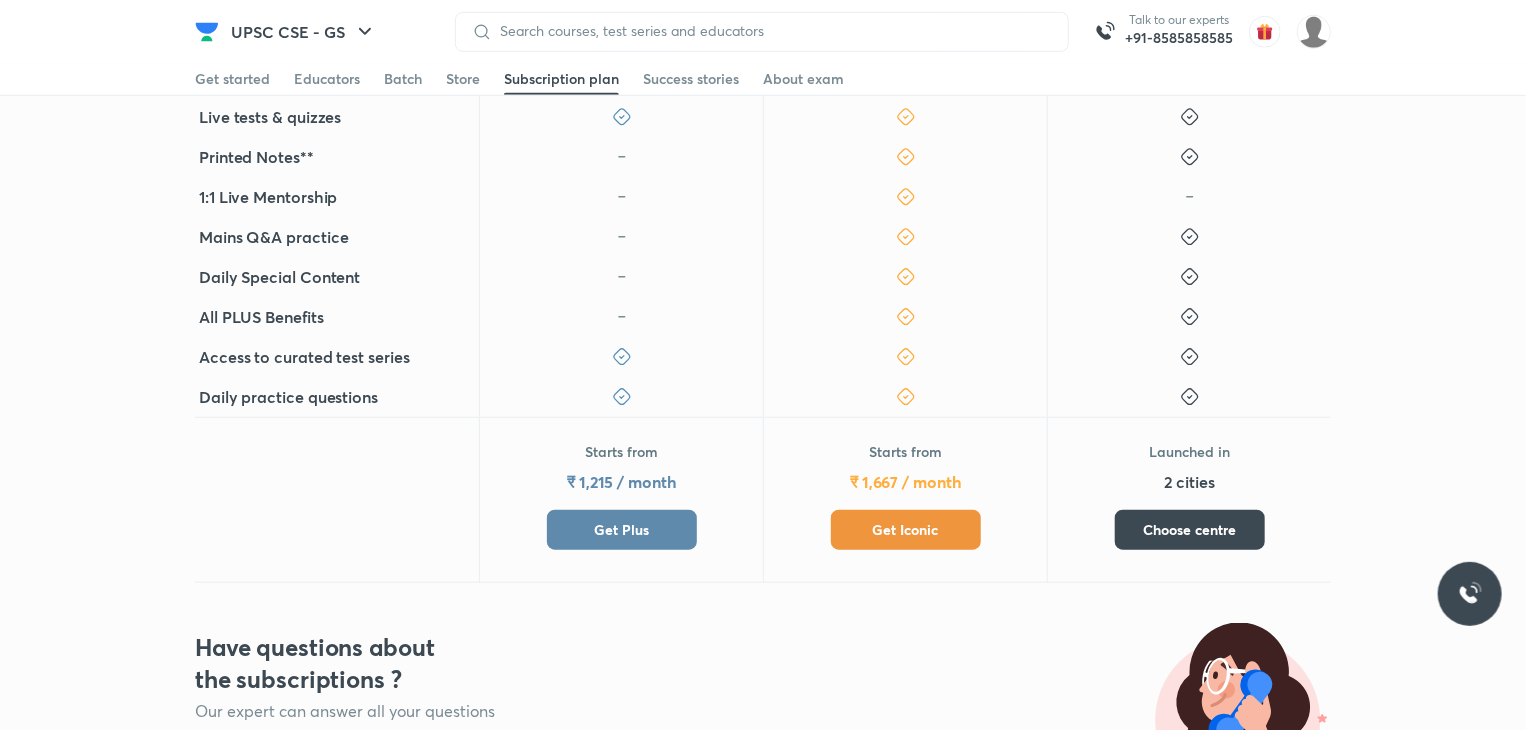 click on "Get Iconic" at bounding box center (906, 530) 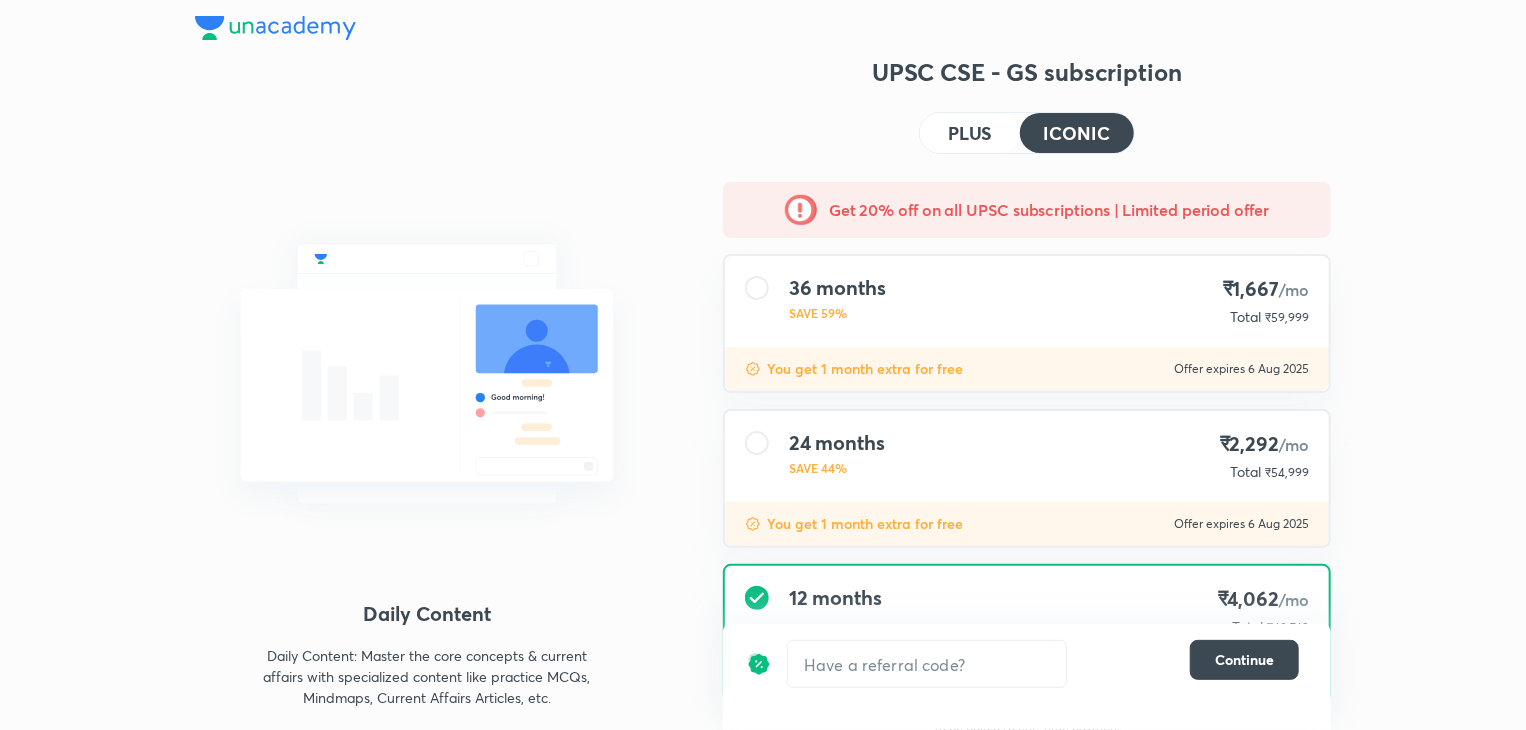 scroll, scrollTop: 120, scrollLeft: 0, axis: vertical 